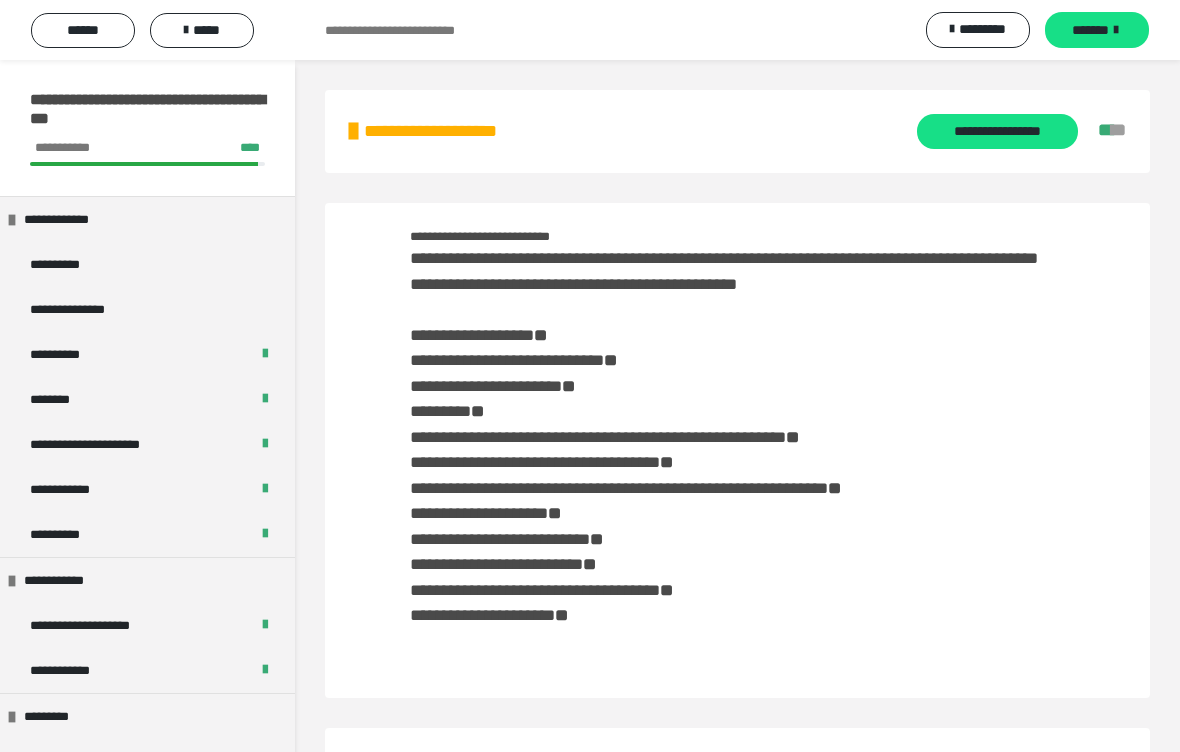 scroll, scrollTop: 1957, scrollLeft: 0, axis: vertical 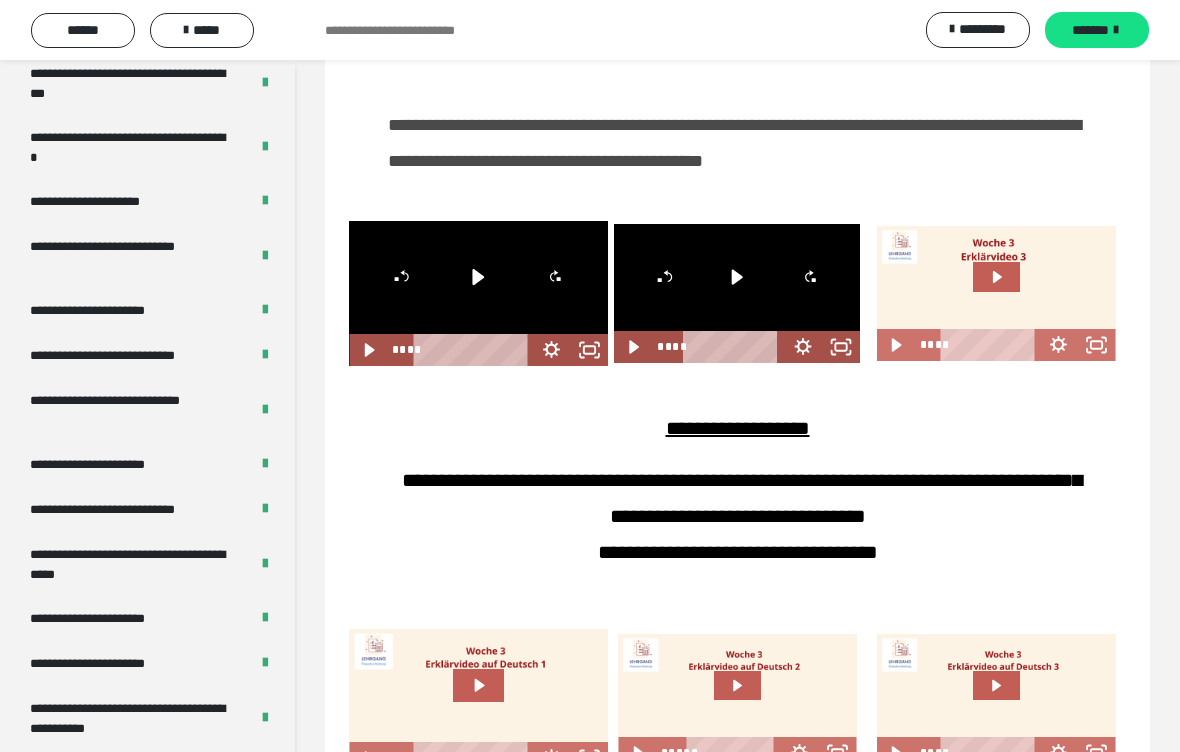 click on "**********" at bounding box center [131, 410] 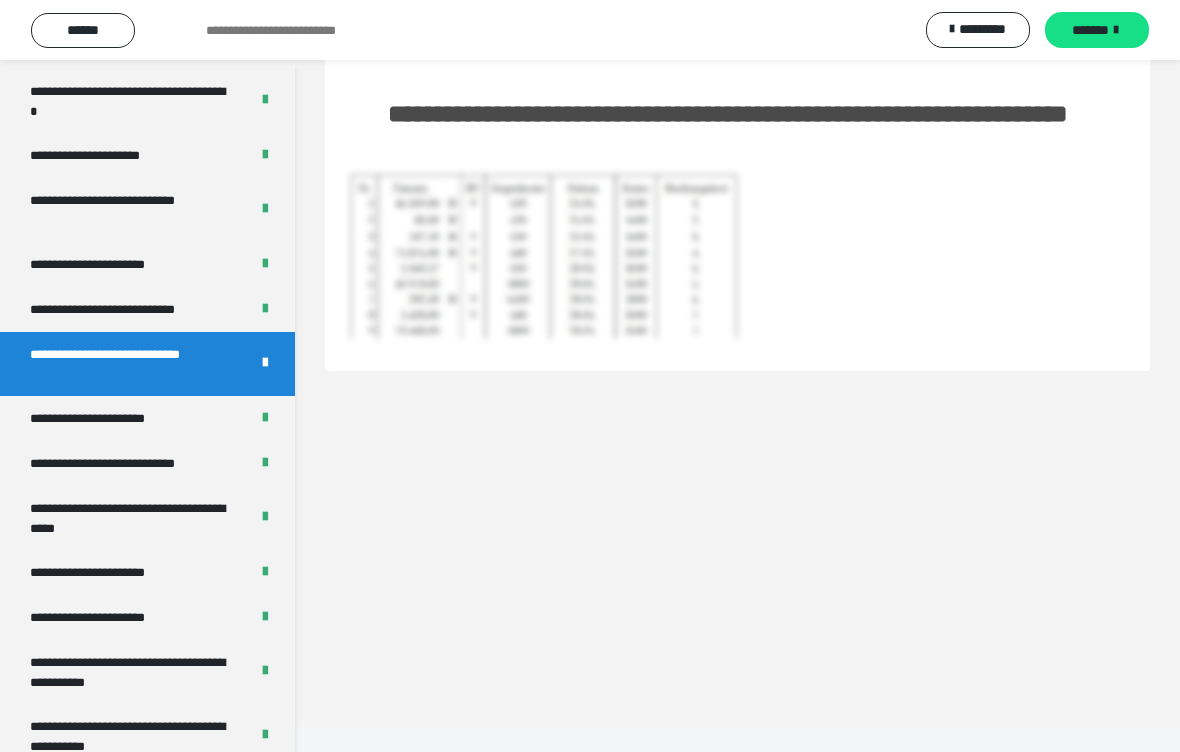 scroll, scrollTop: 85, scrollLeft: 0, axis: vertical 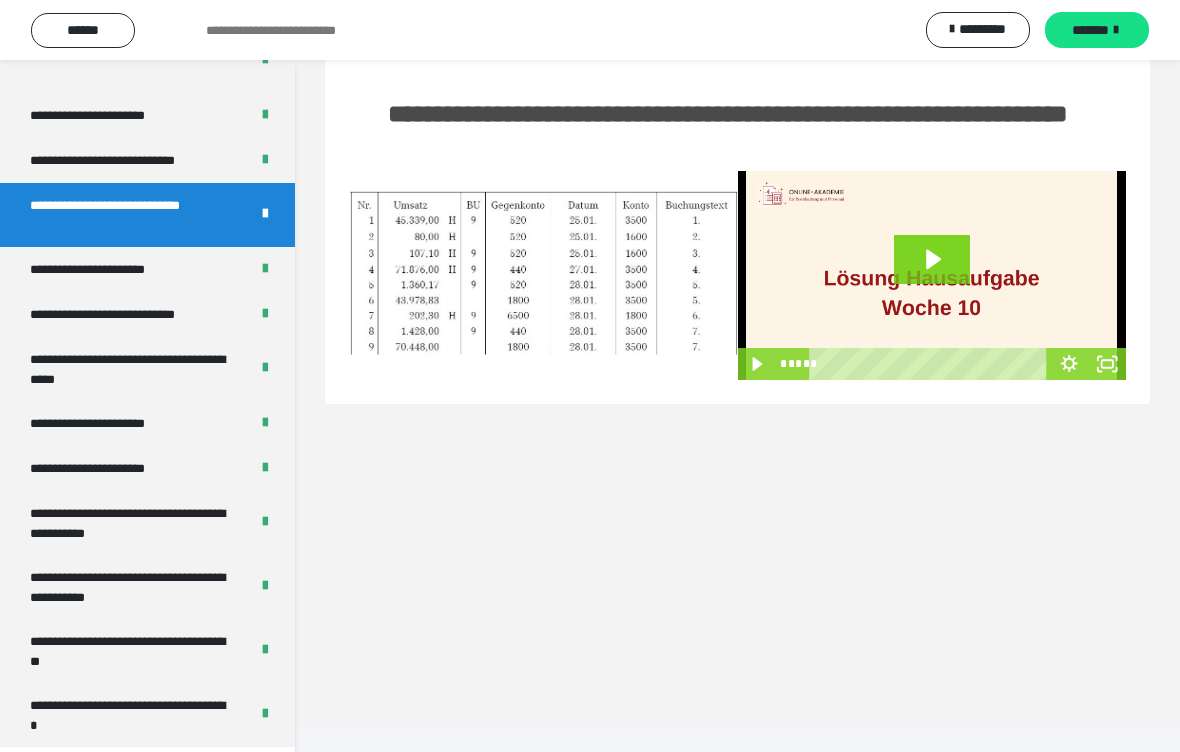 click on "**********" at bounding box center [131, 523] 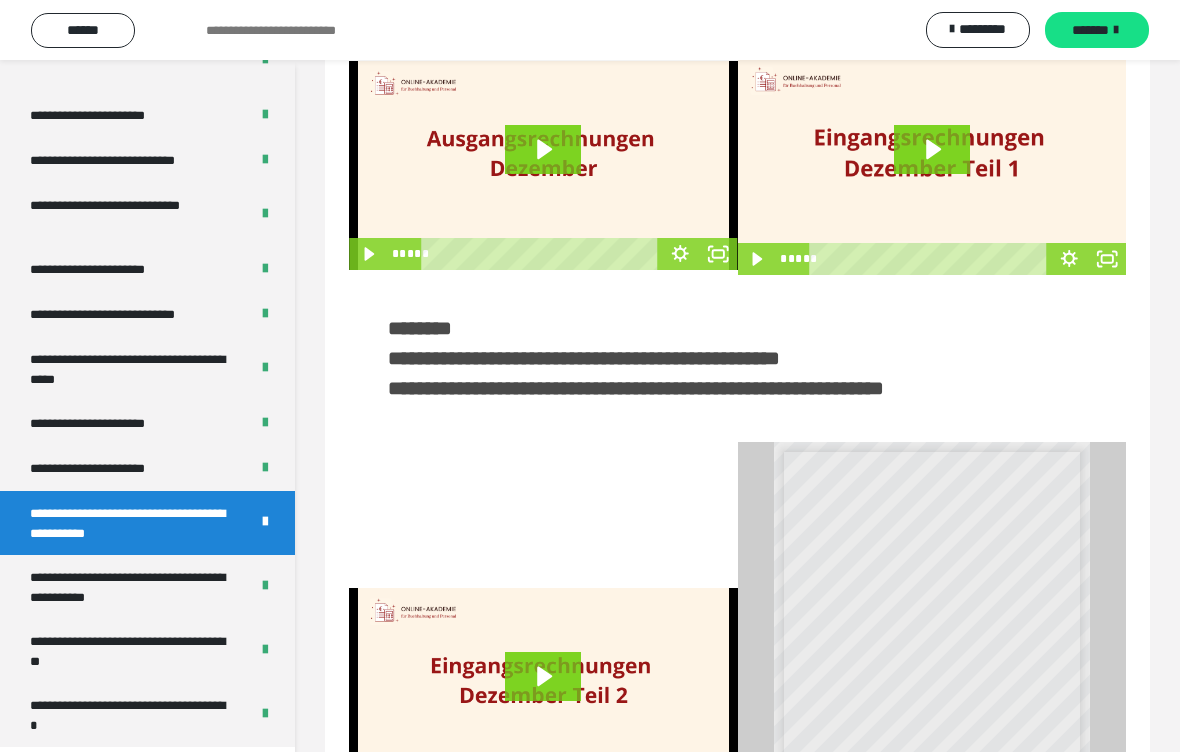 scroll, scrollTop: 155, scrollLeft: 0, axis: vertical 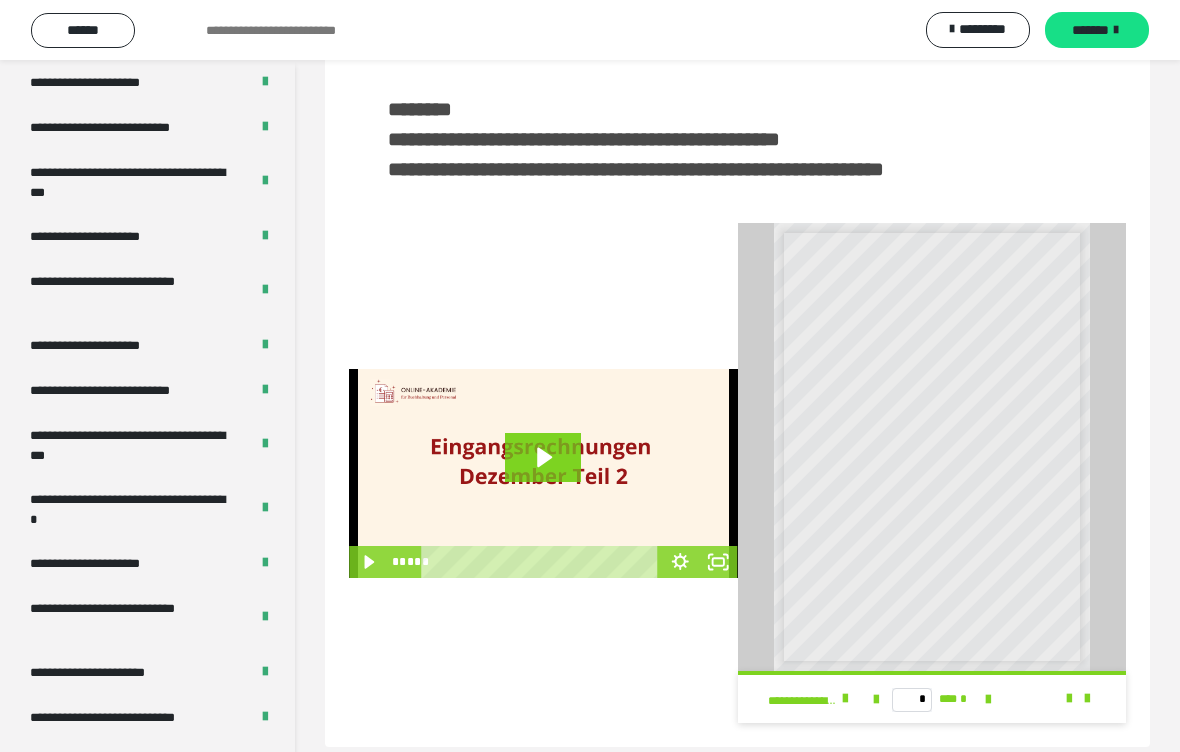 click on "**********" at bounding box center [131, 445] 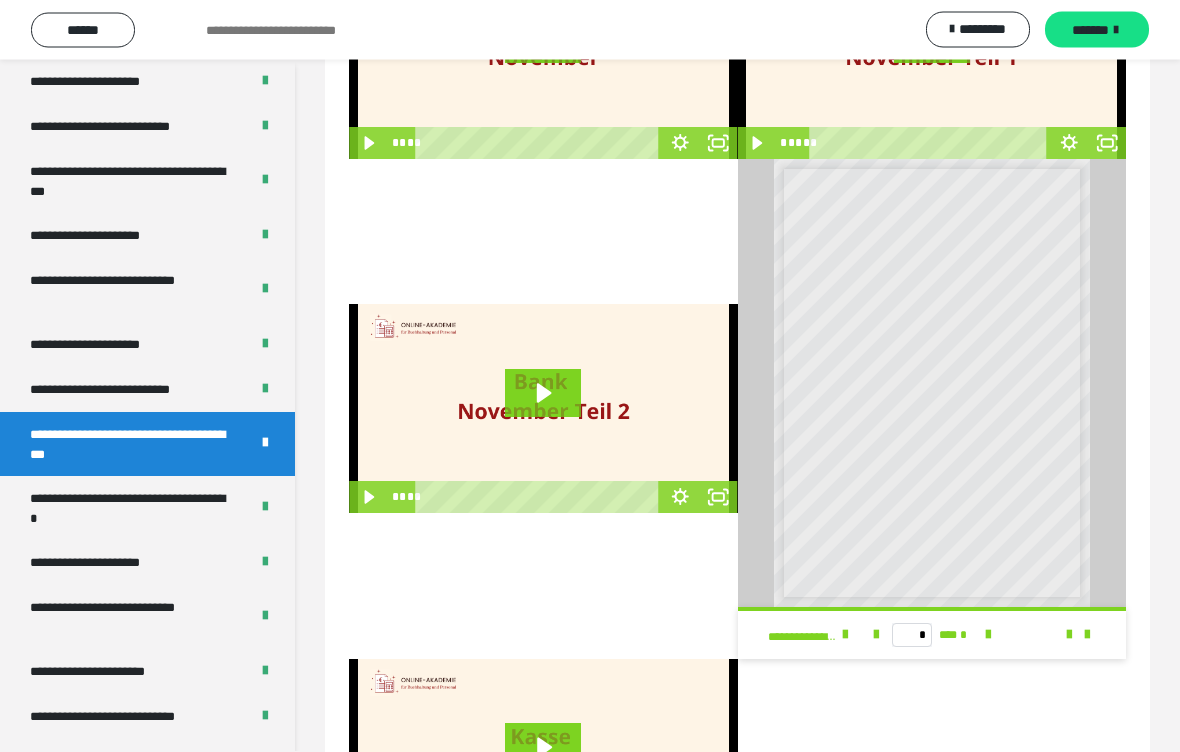 scroll, scrollTop: 336, scrollLeft: 0, axis: vertical 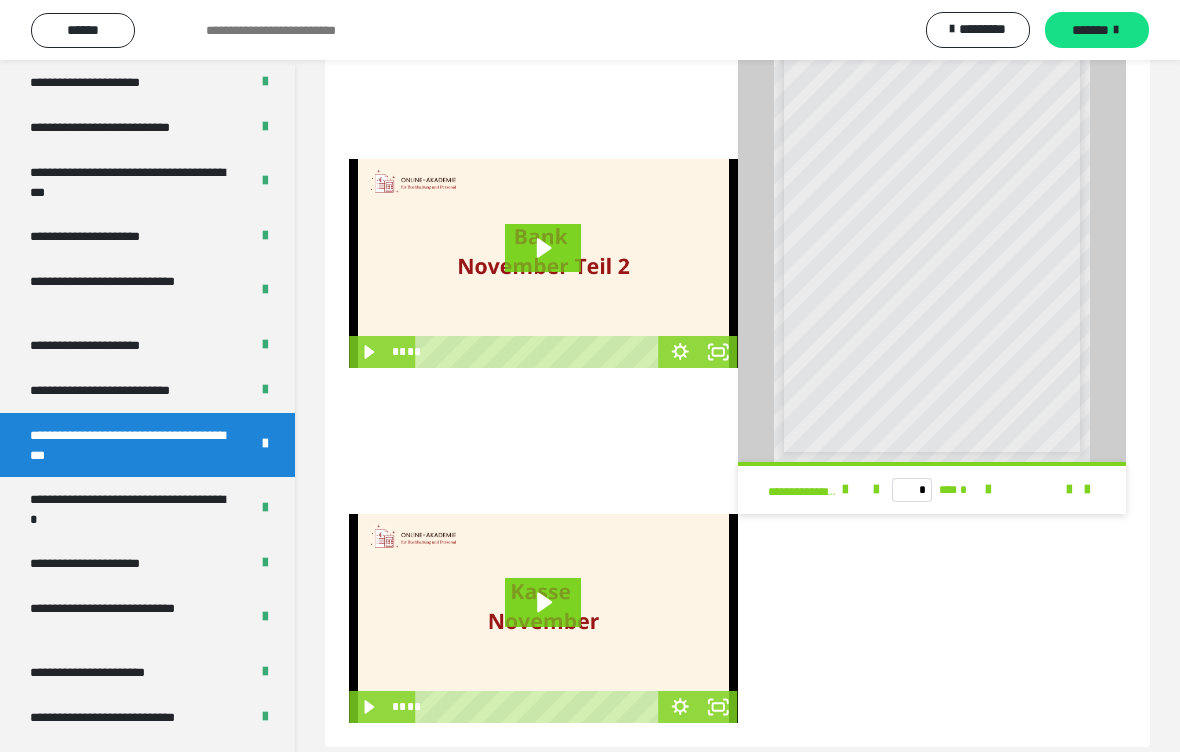 click on "**********" at bounding box center [131, 509] 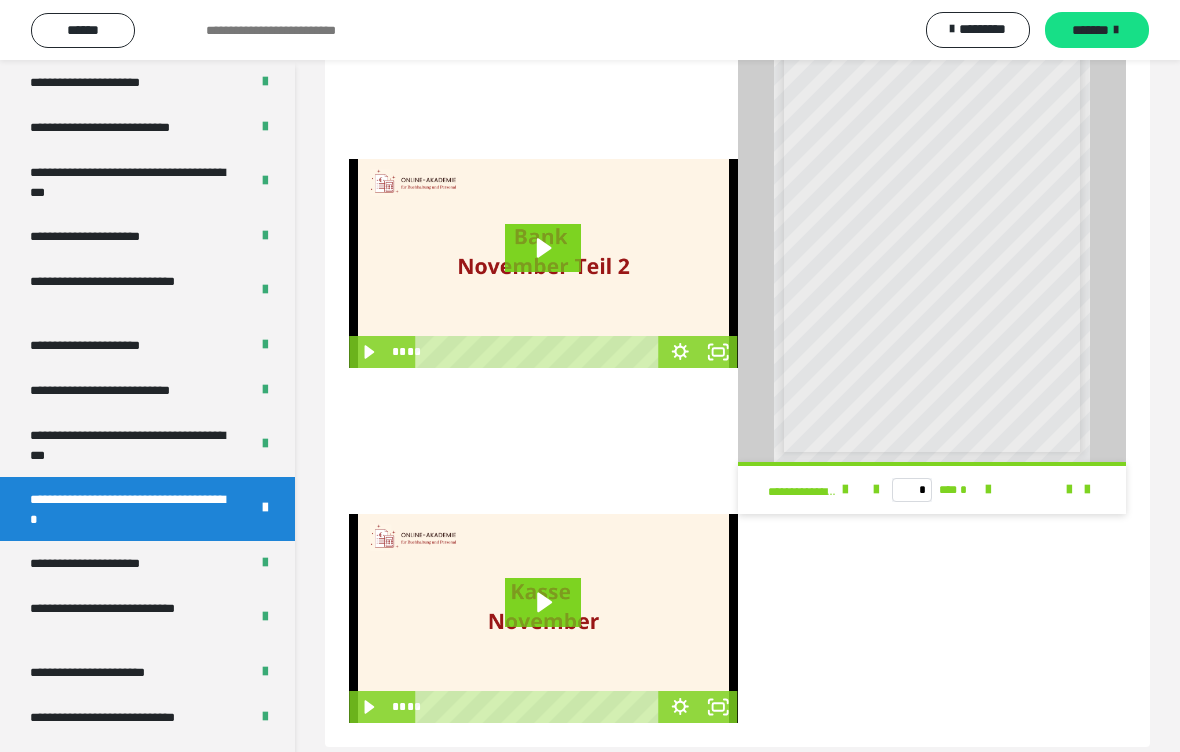 scroll, scrollTop: 60, scrollLeft: 0, axis: vertical 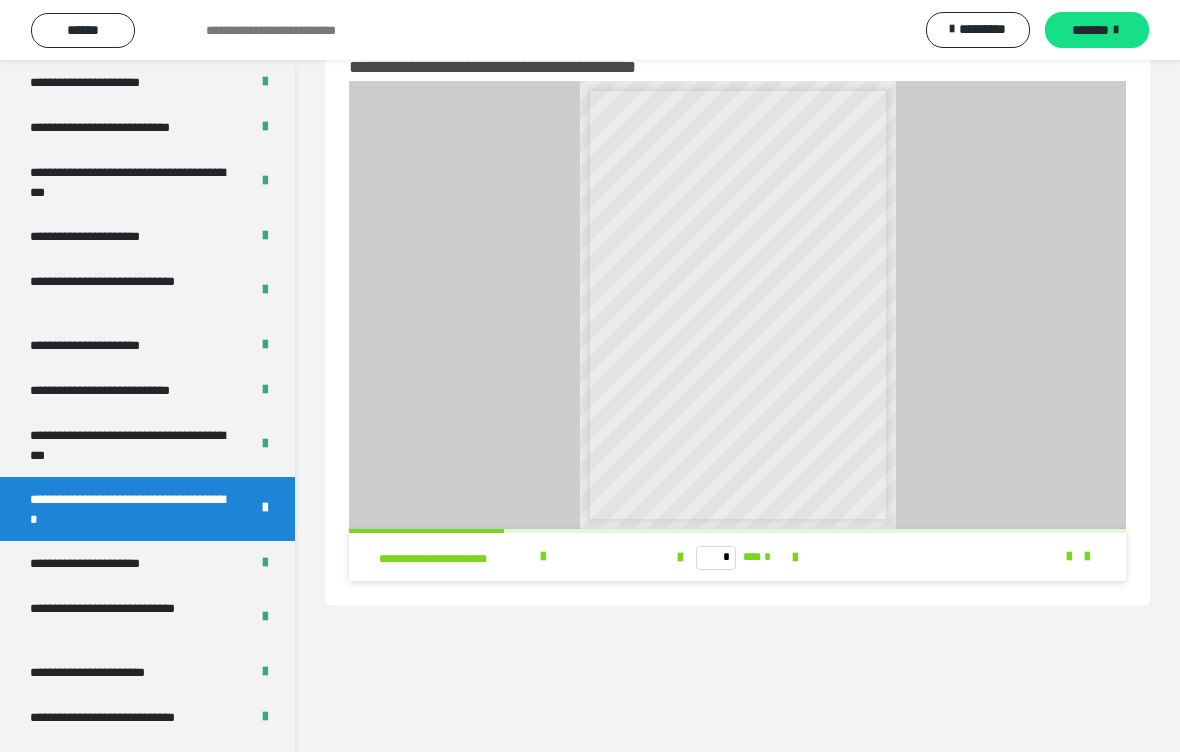 click on "**********" at bounding box center [109, 563] 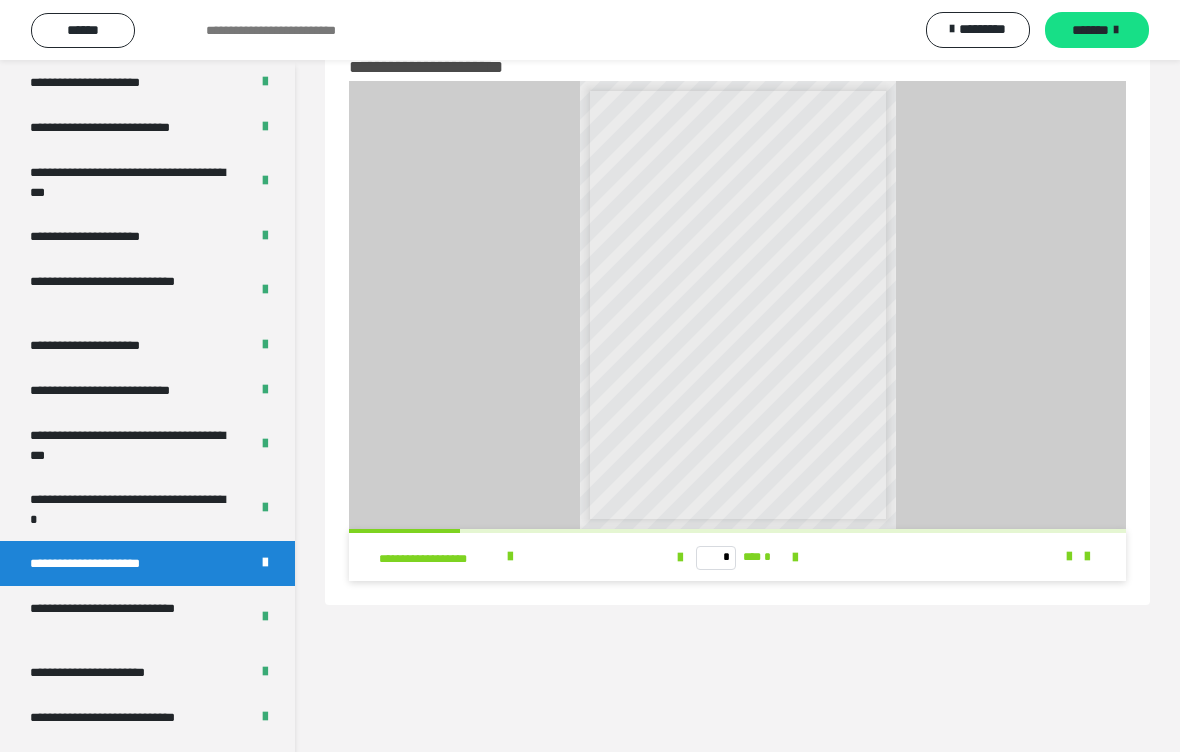 click on "**********" at bounding box center (131, 445) 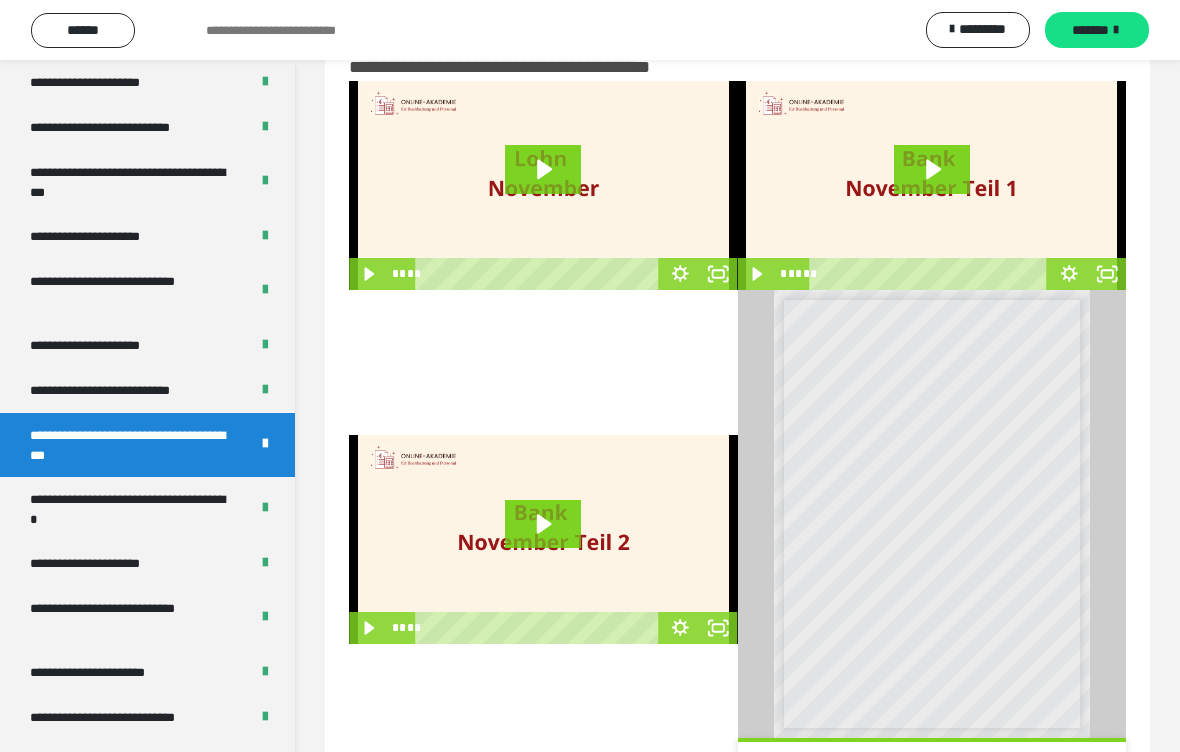 click on "**********" at bounding box center (111, 672) 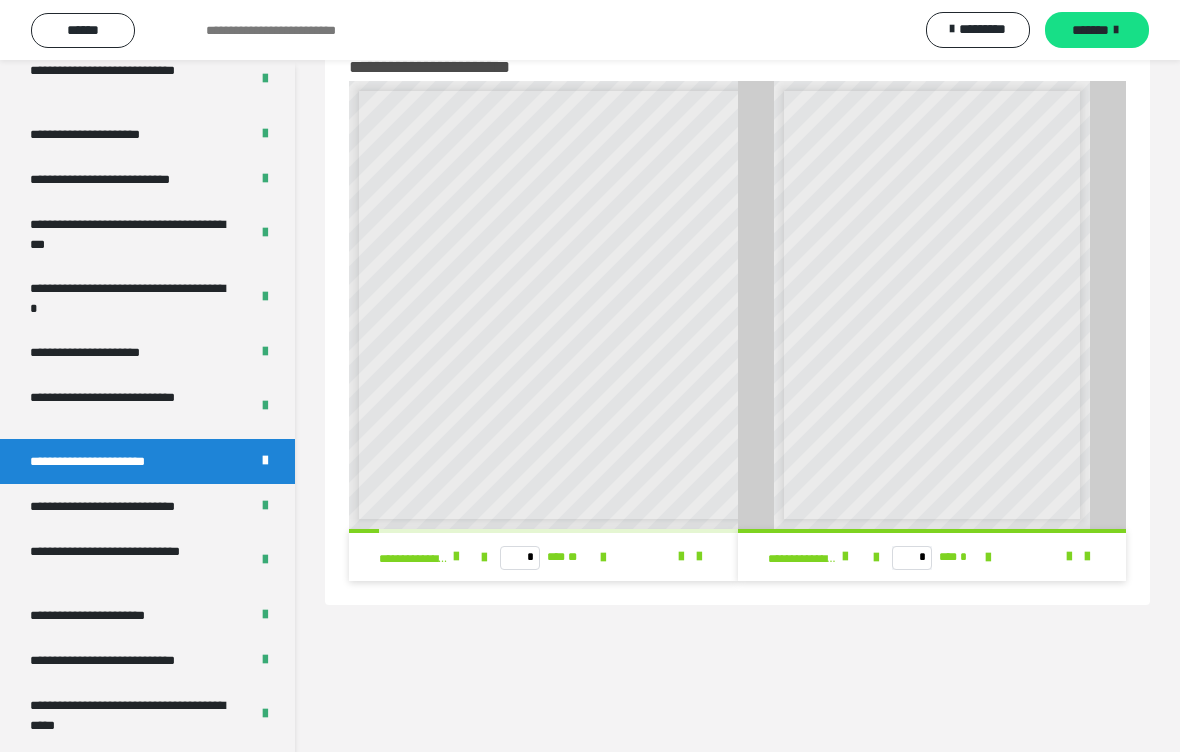 scroll, scrollTop: 3348, scrollLeft: 0, axis: vertical 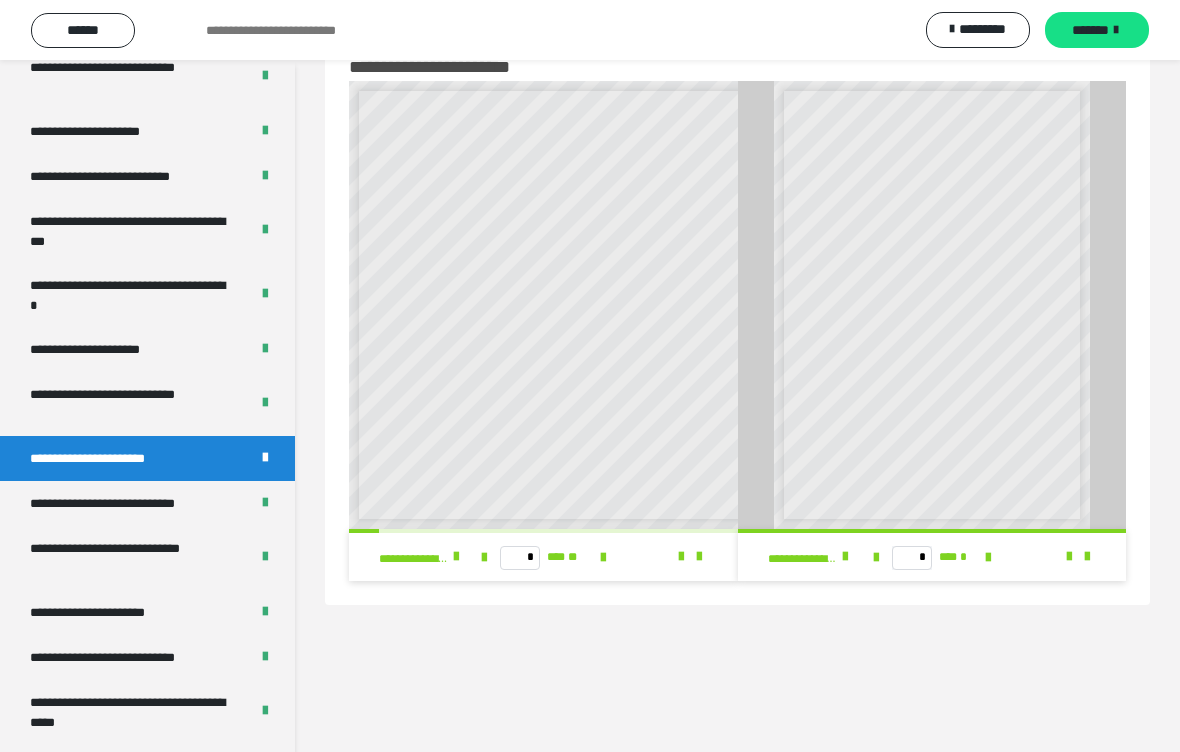 click on "**********" at bounding box center [147, 458] 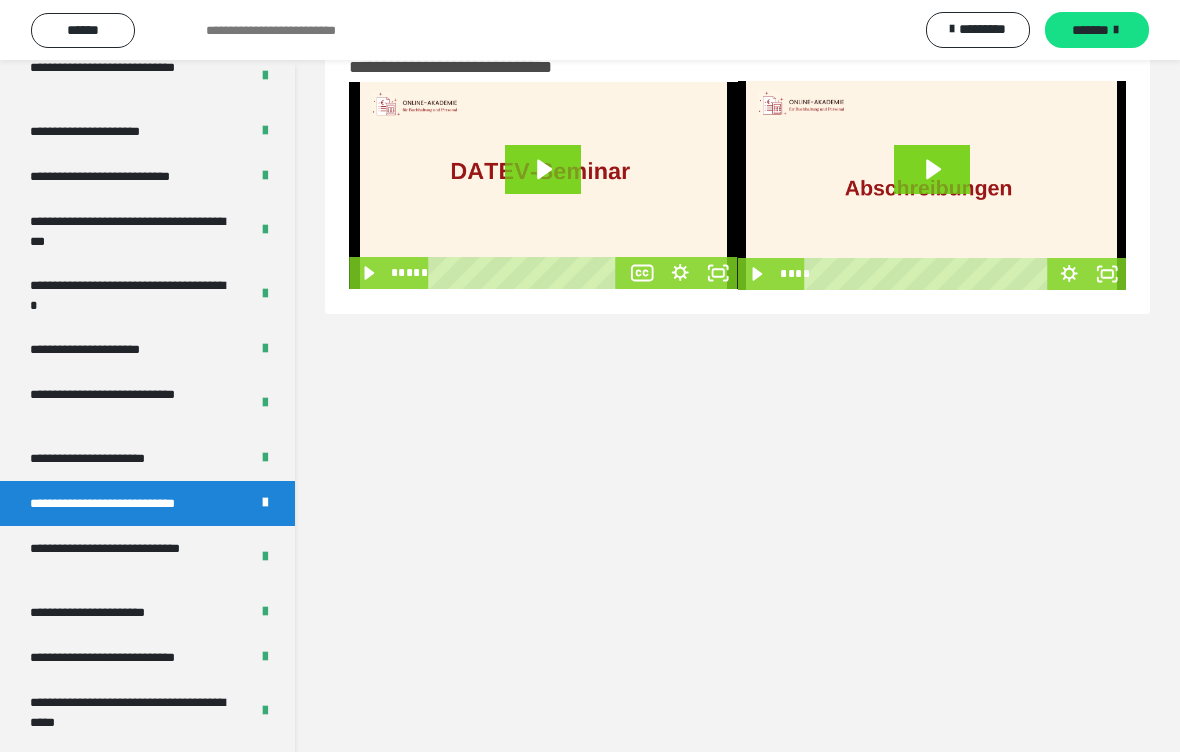 click on "**********" at bounding box center [131, 558] 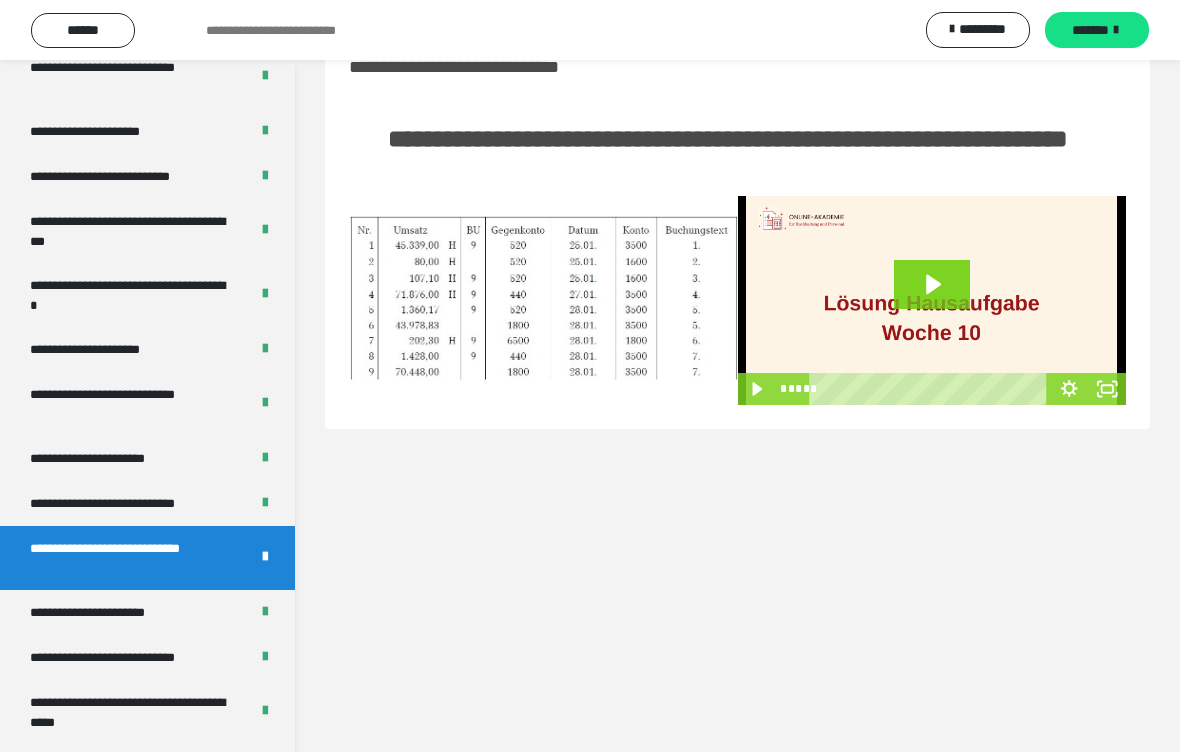 click on "**********" at bounding box center [129, 657] 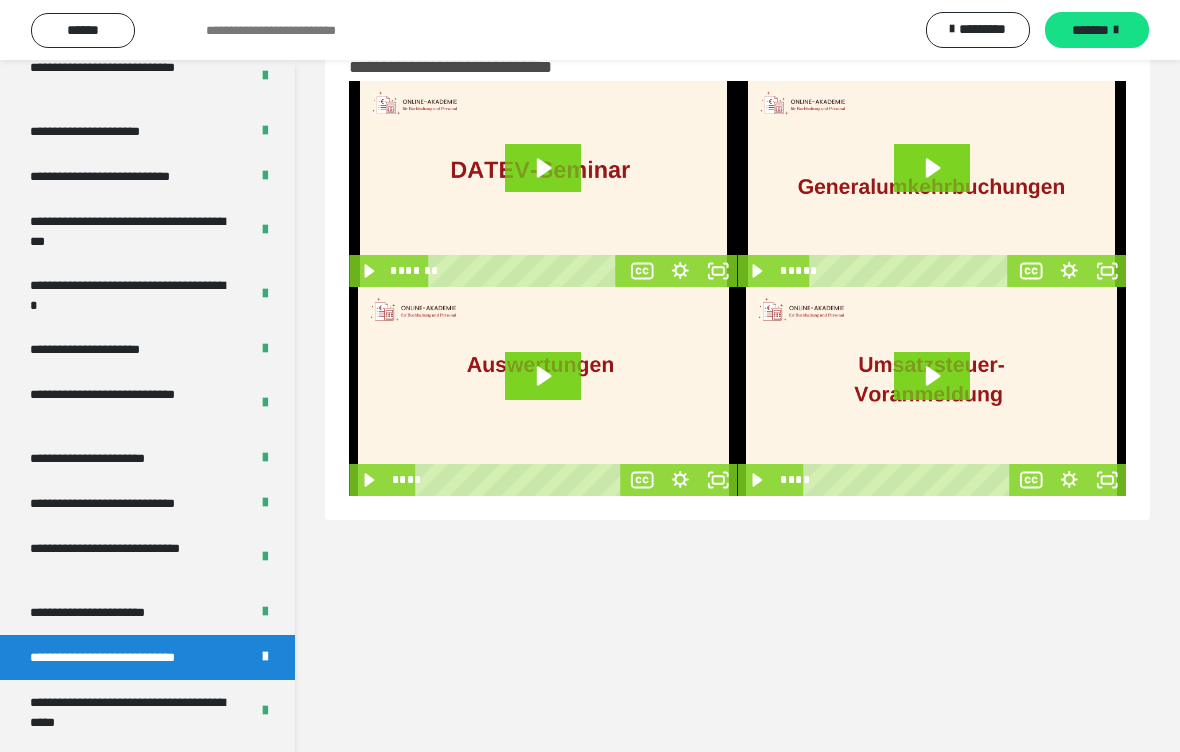 click at bounding box center [543, 391] 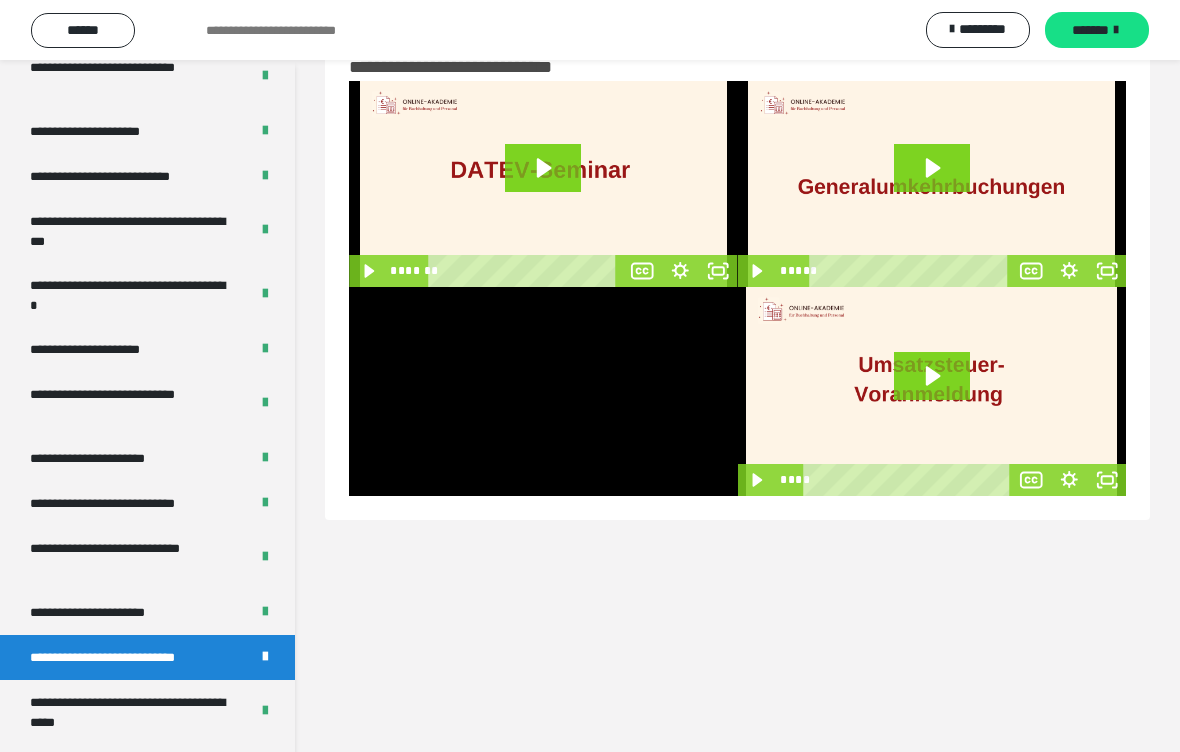 click at bounding box center [543, 391] 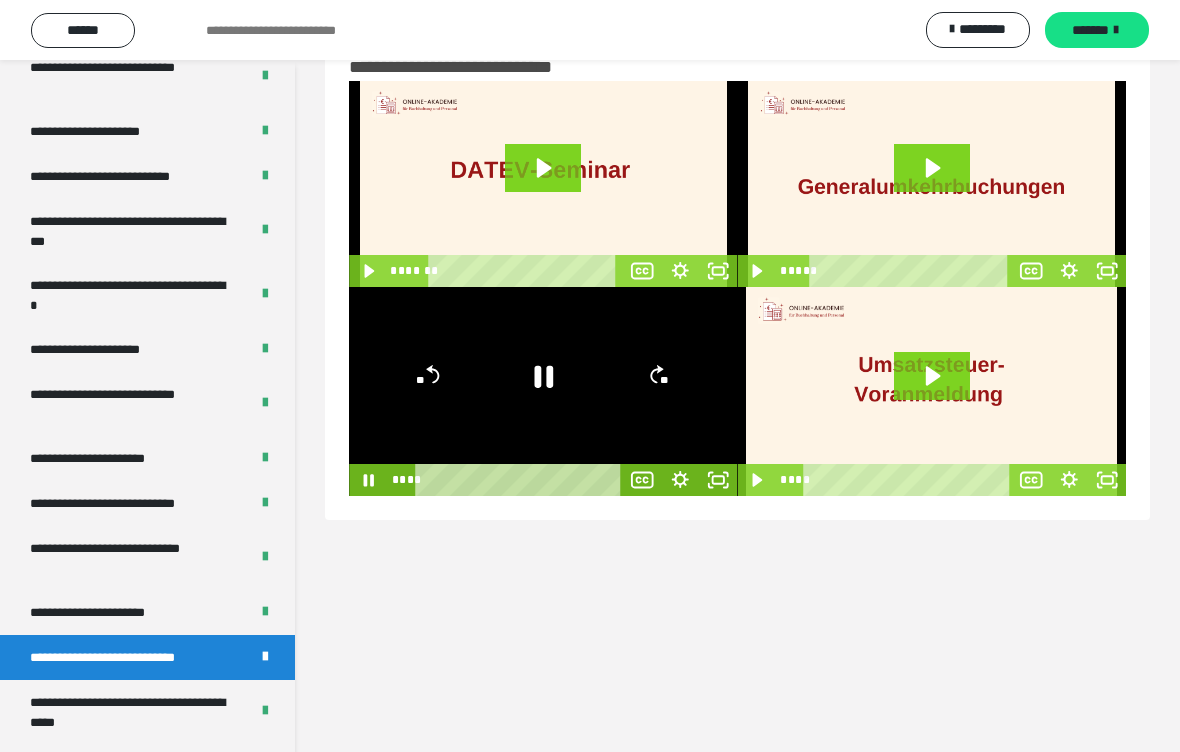 click at bounding box center (543, 391) 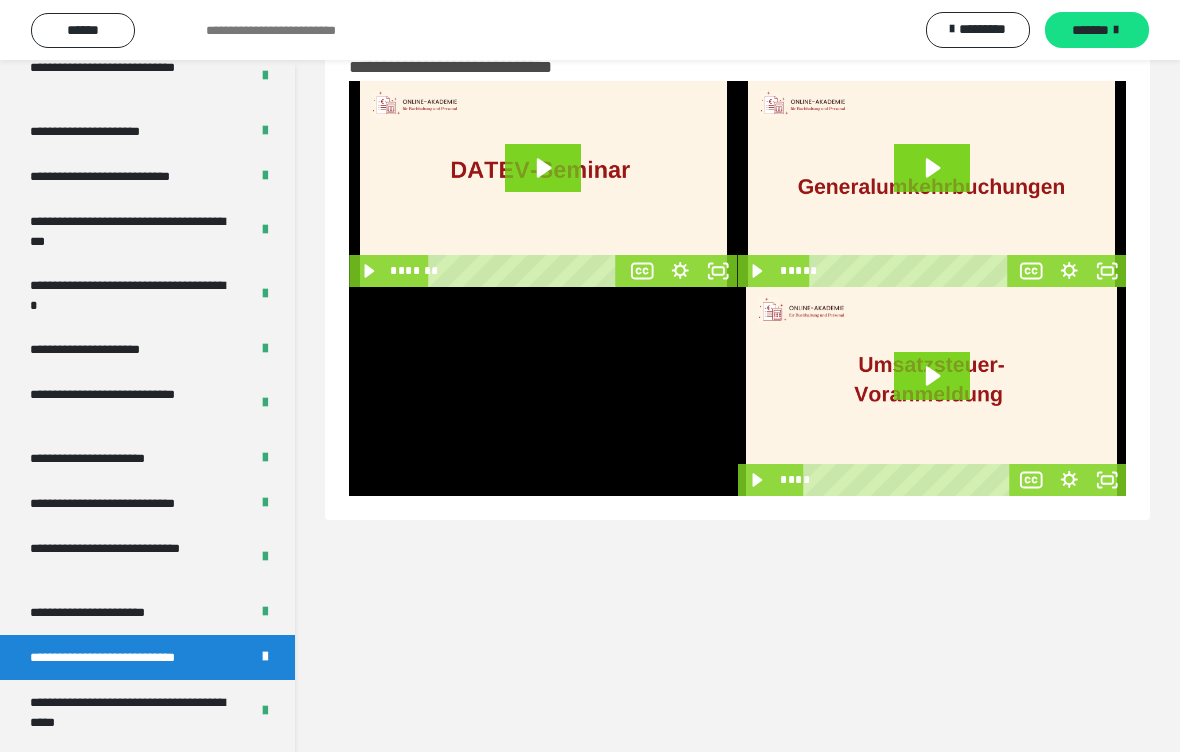 click at bounding box center [543, 391] 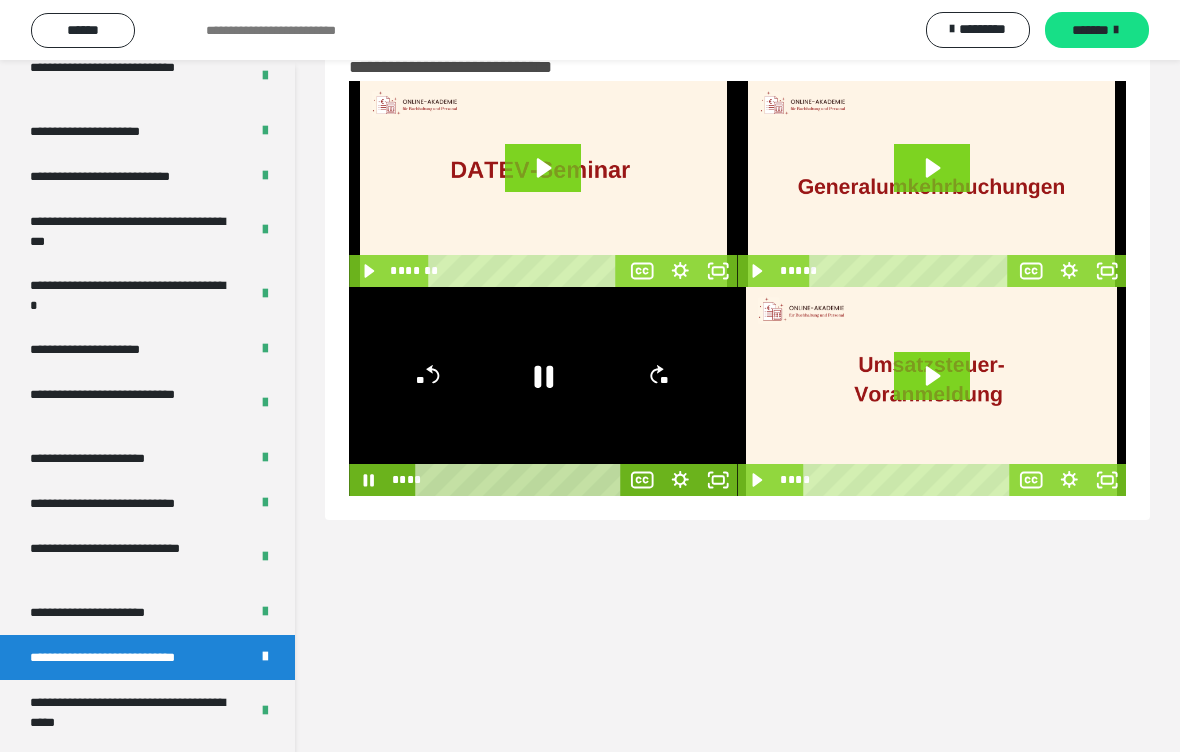 click at bounding box center [543, 391] 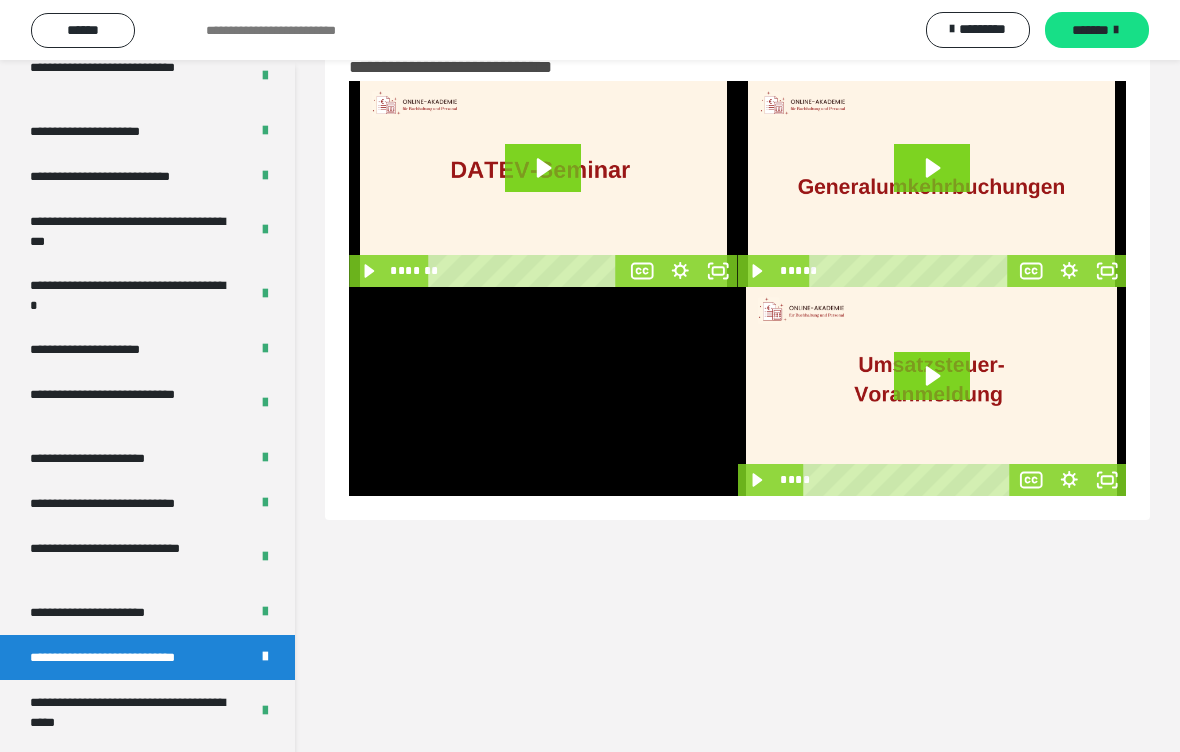 click 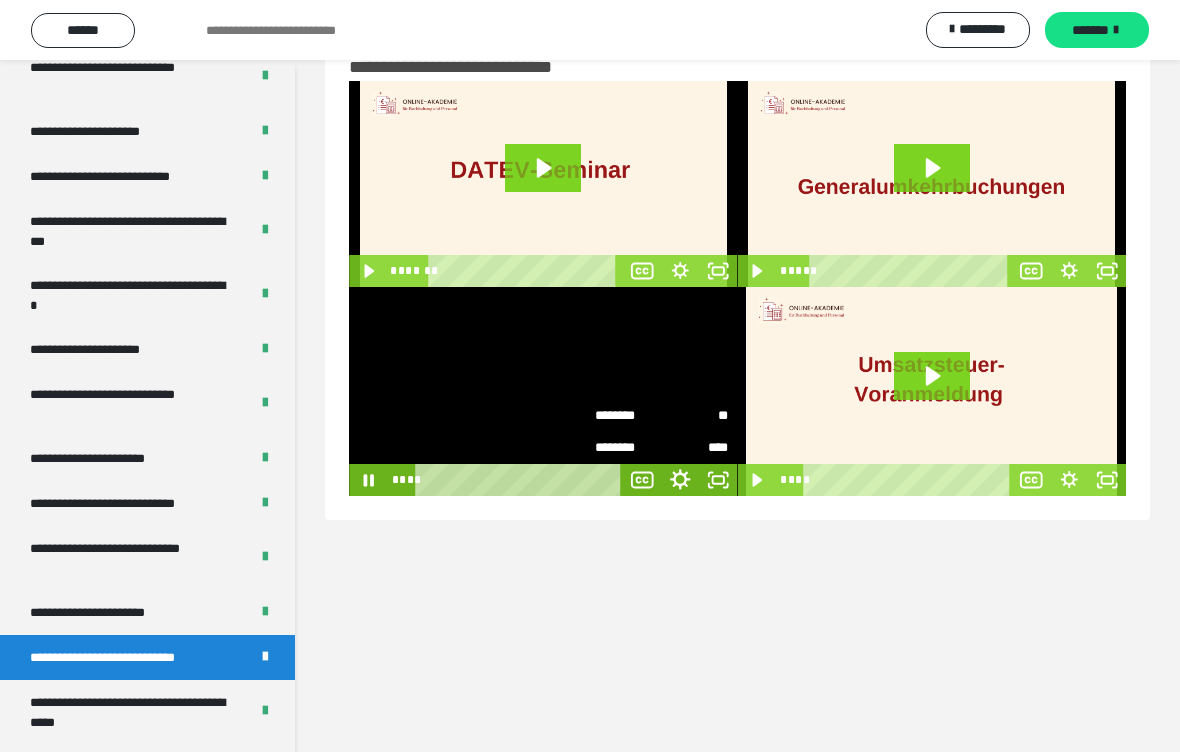 click 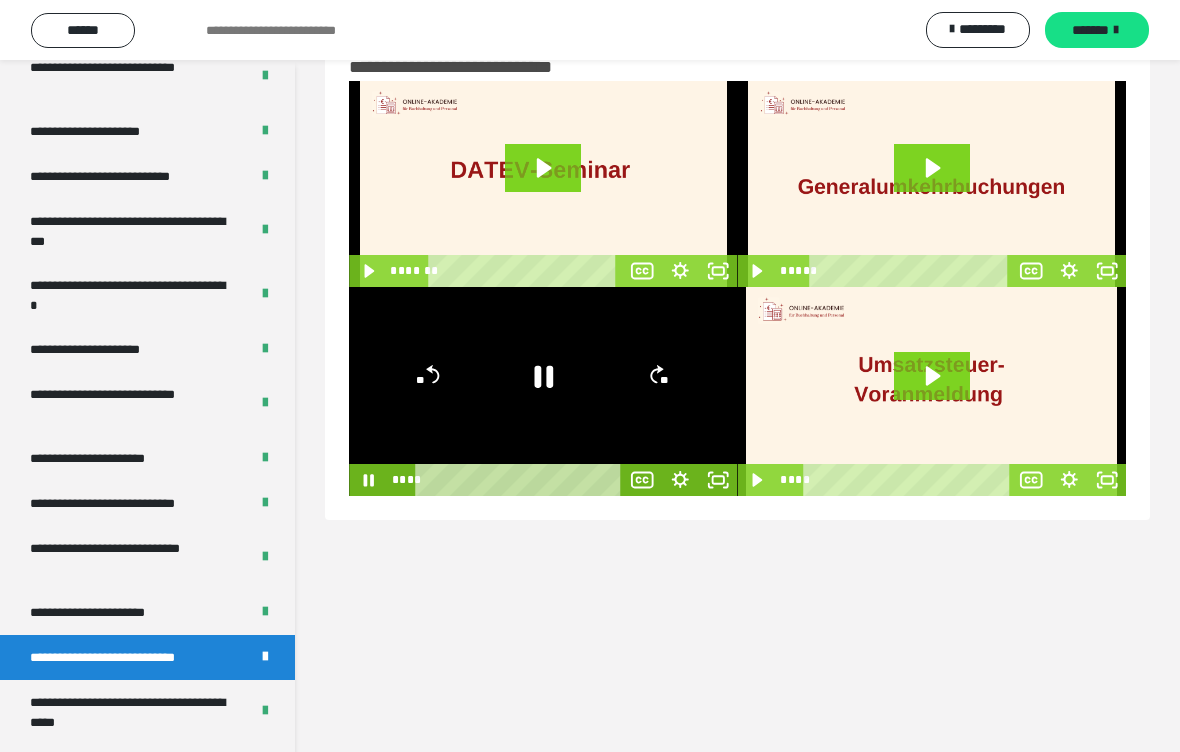 click 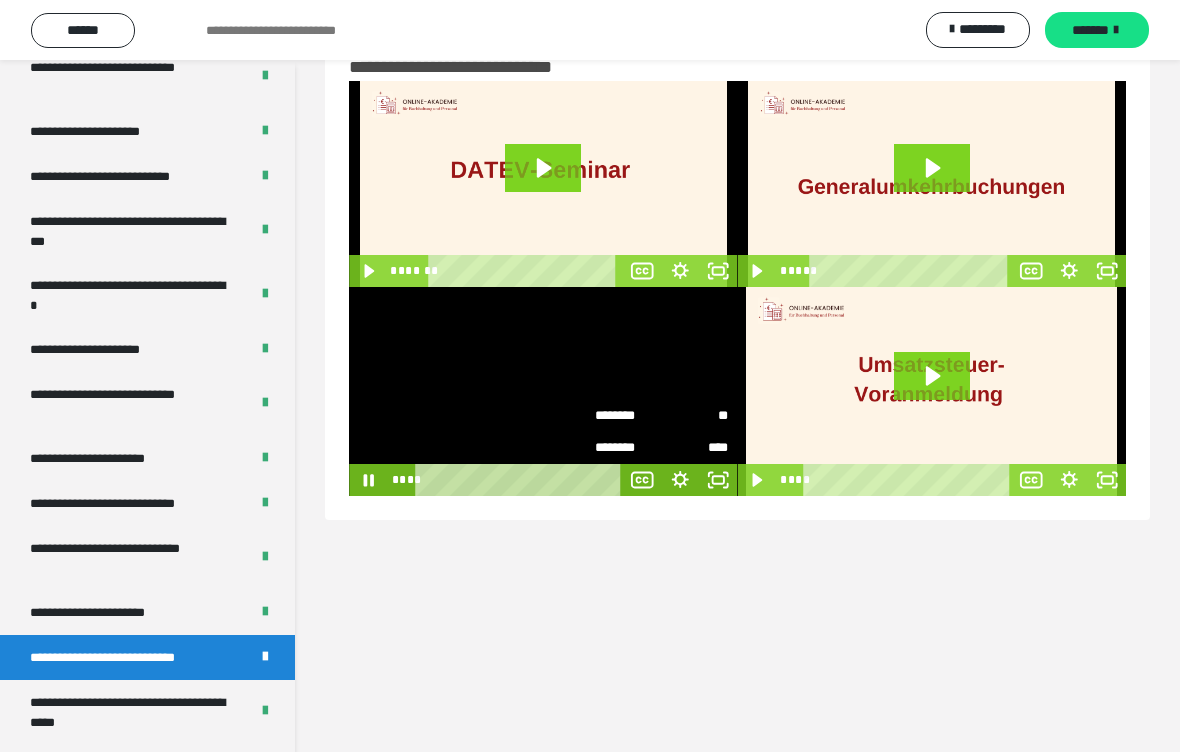 click on "****" at bounding box center (695, 442) 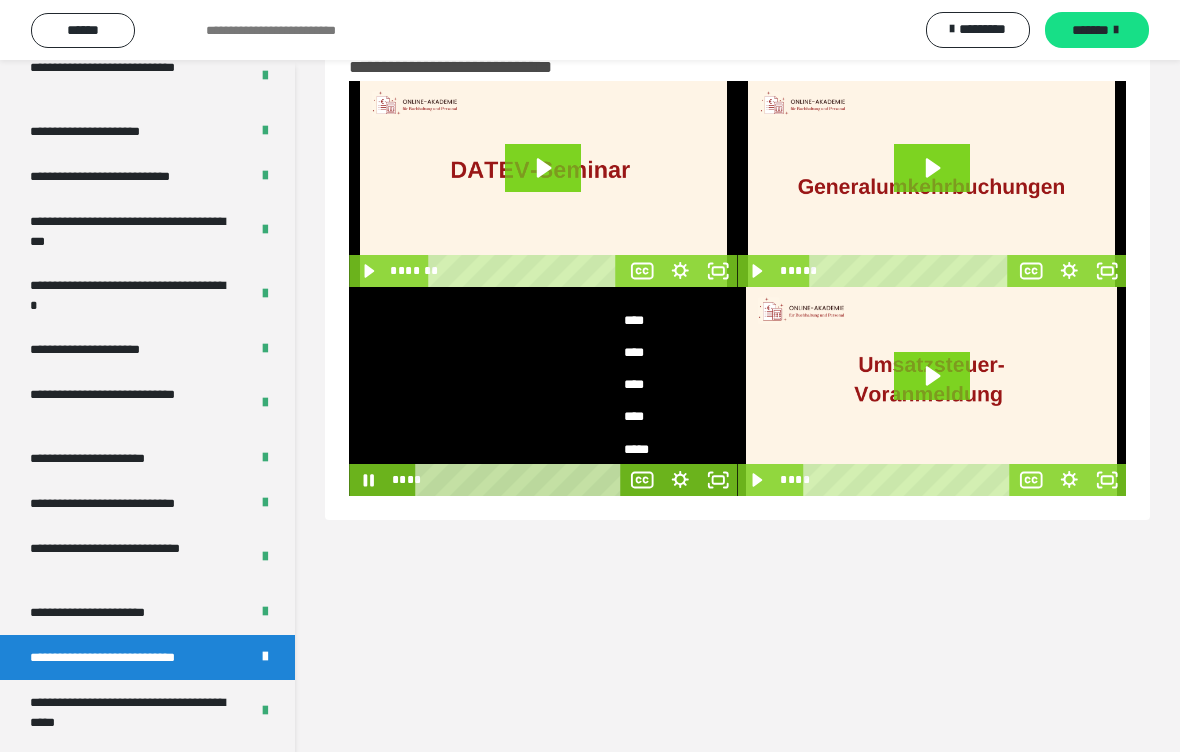 scroll, scrollTop: 91, scrollLeft: 0, axis: vertical 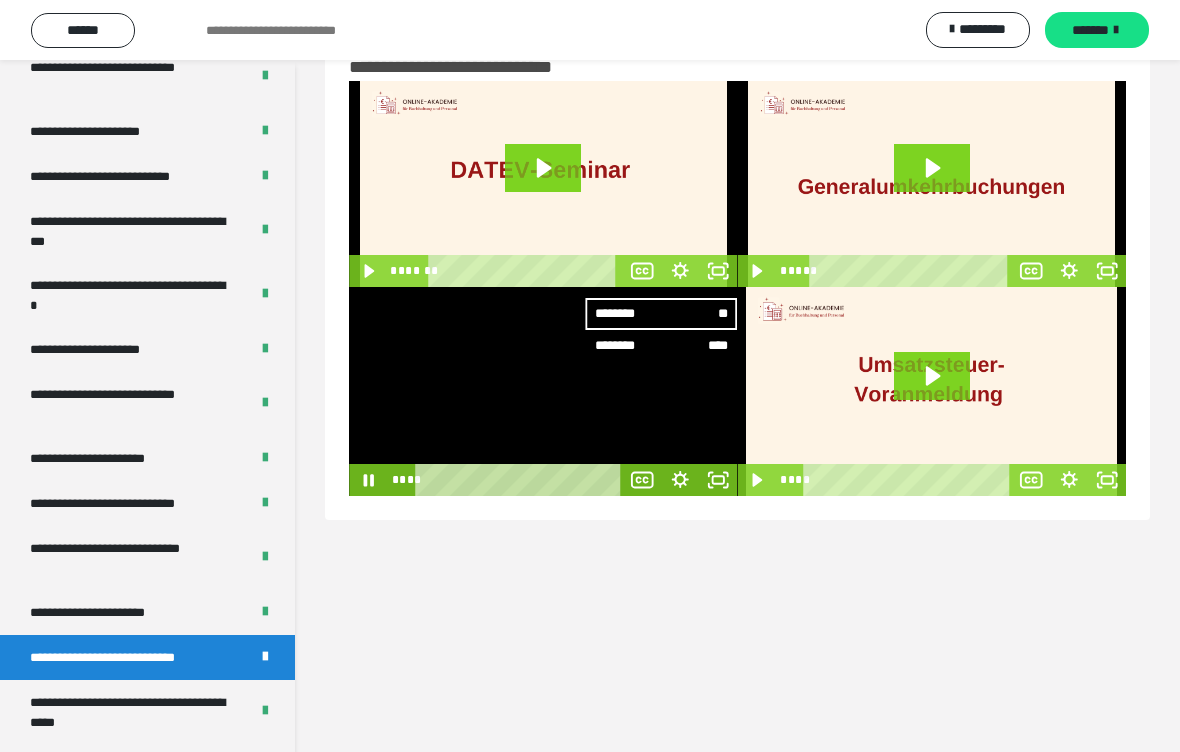 click 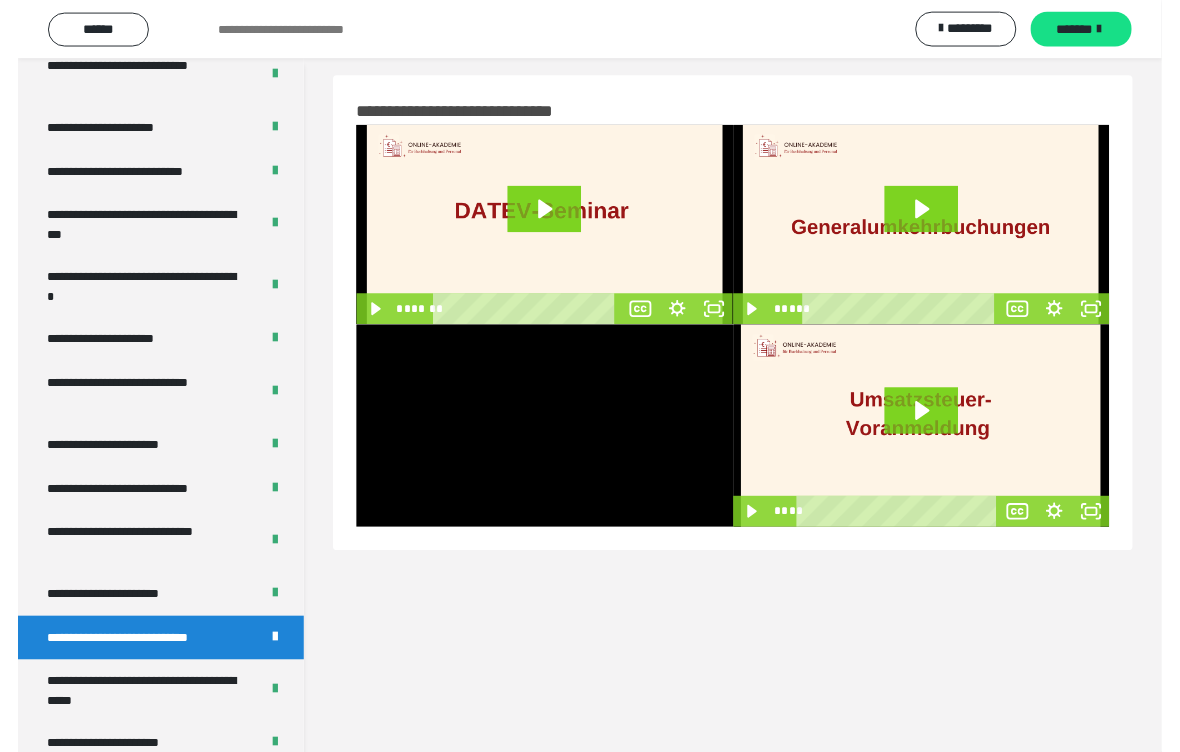 scroll, scrollTop: 36, scrollLeft: 0, axis: vertical 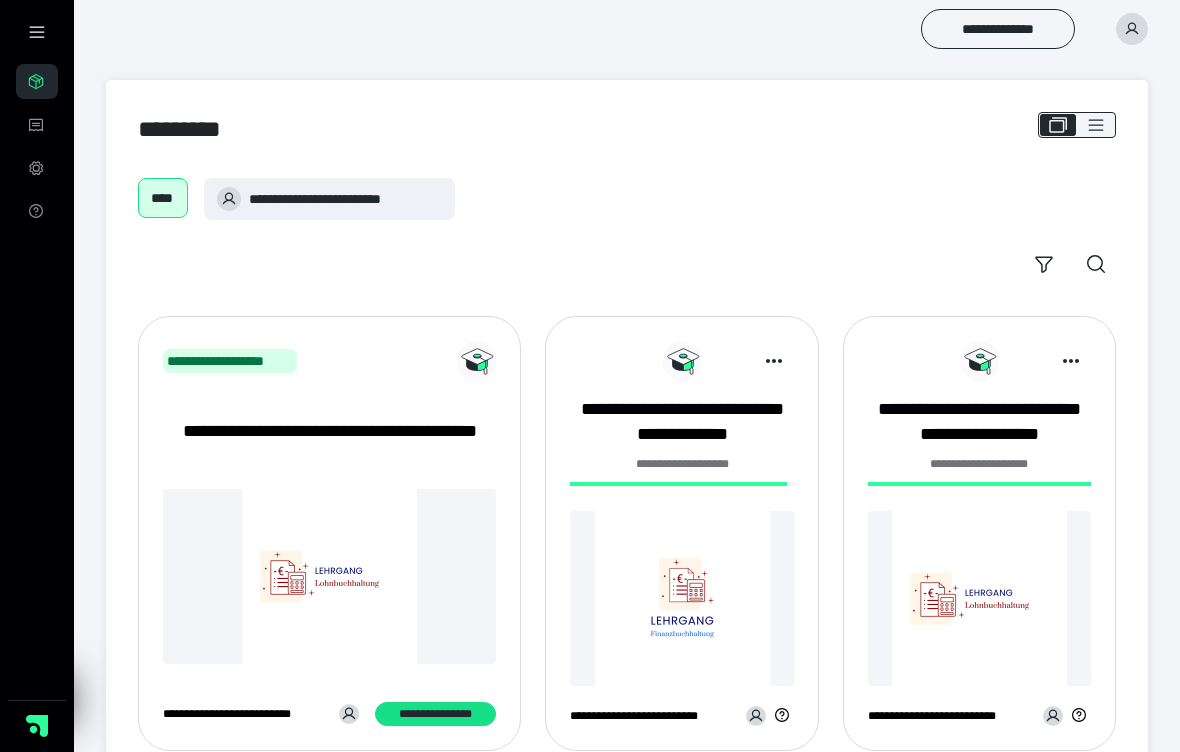 click at bounding box center [681, 598] 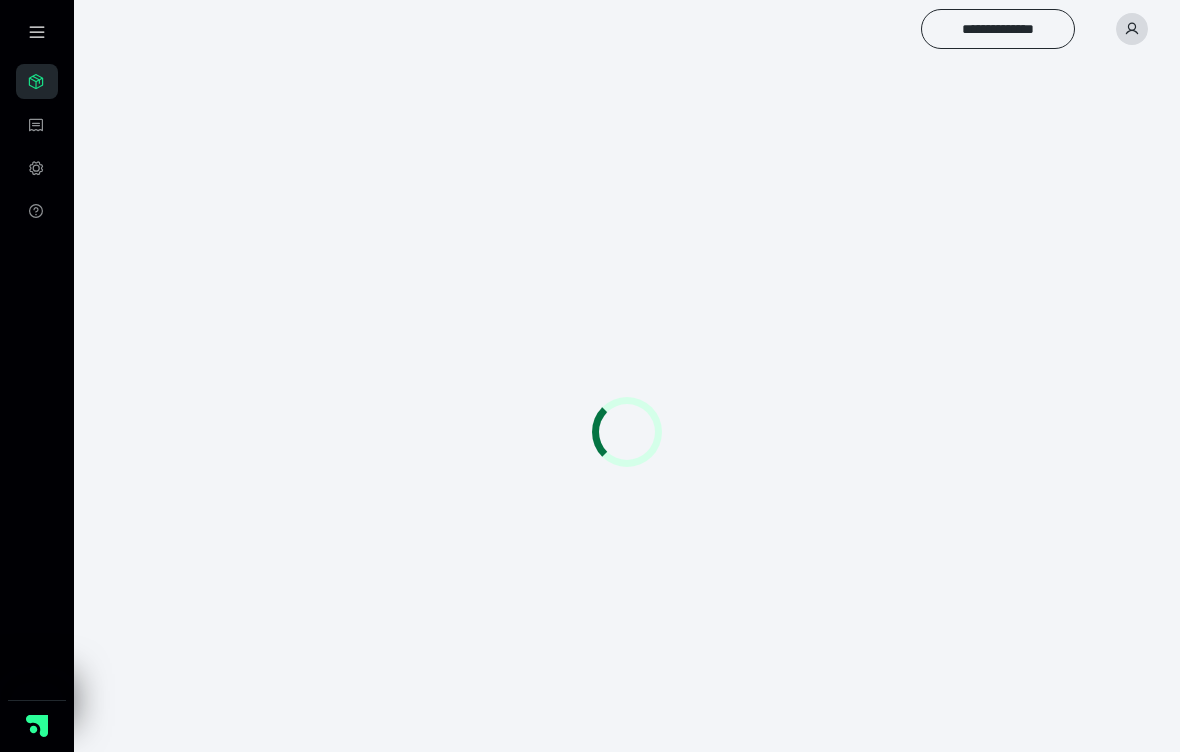scroll, scrollTop: 0, scrollLeft: 0, axis: both 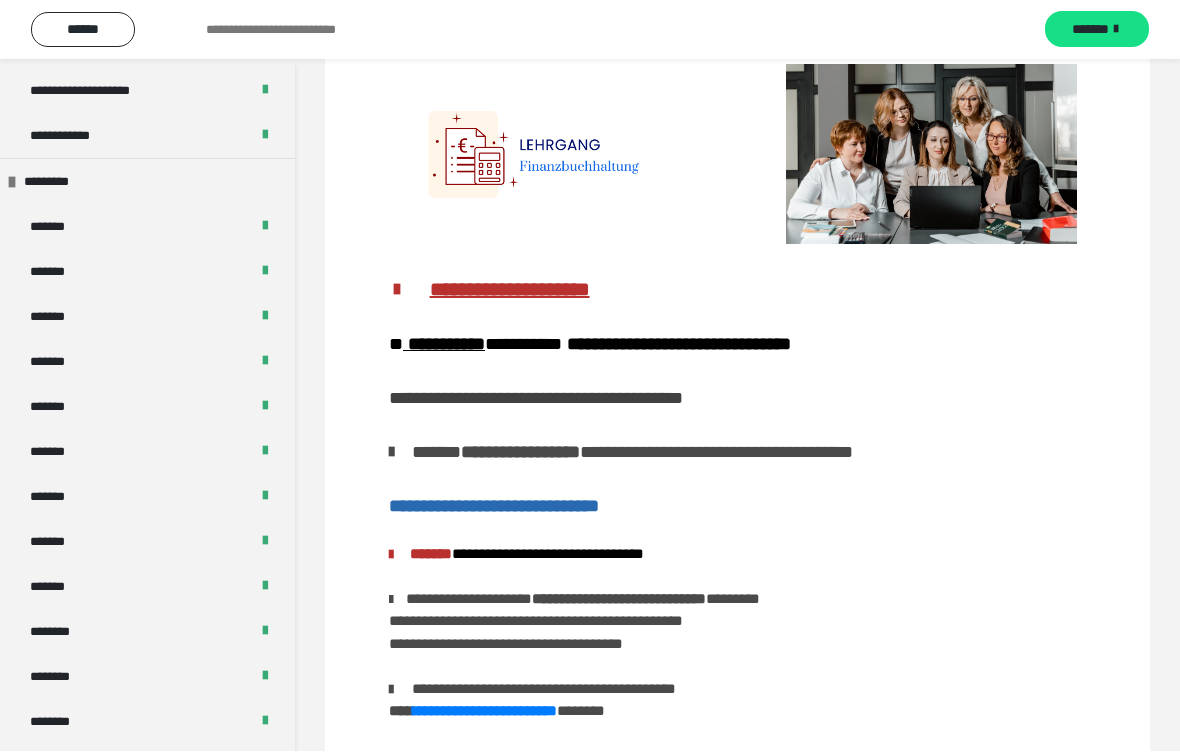 click on "*******" at bounding box center [58, 317] 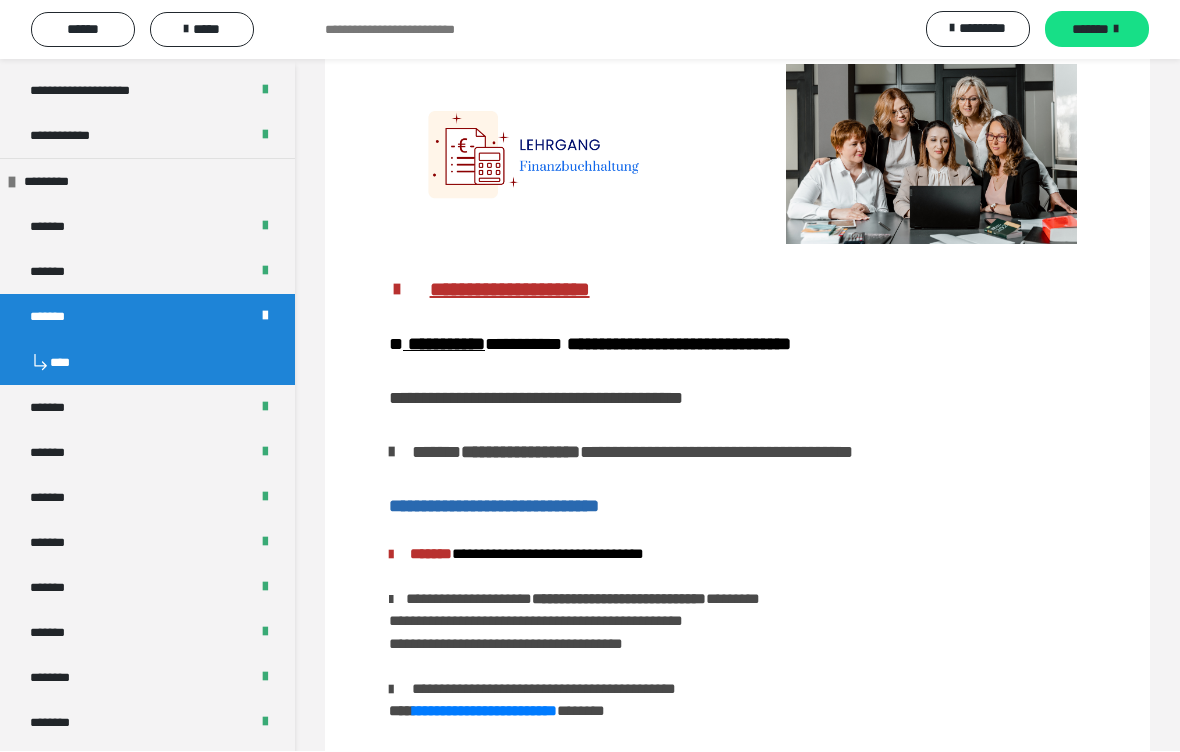 scroll, scrollTop: 77, scrollLeft: 0, axis: vertical 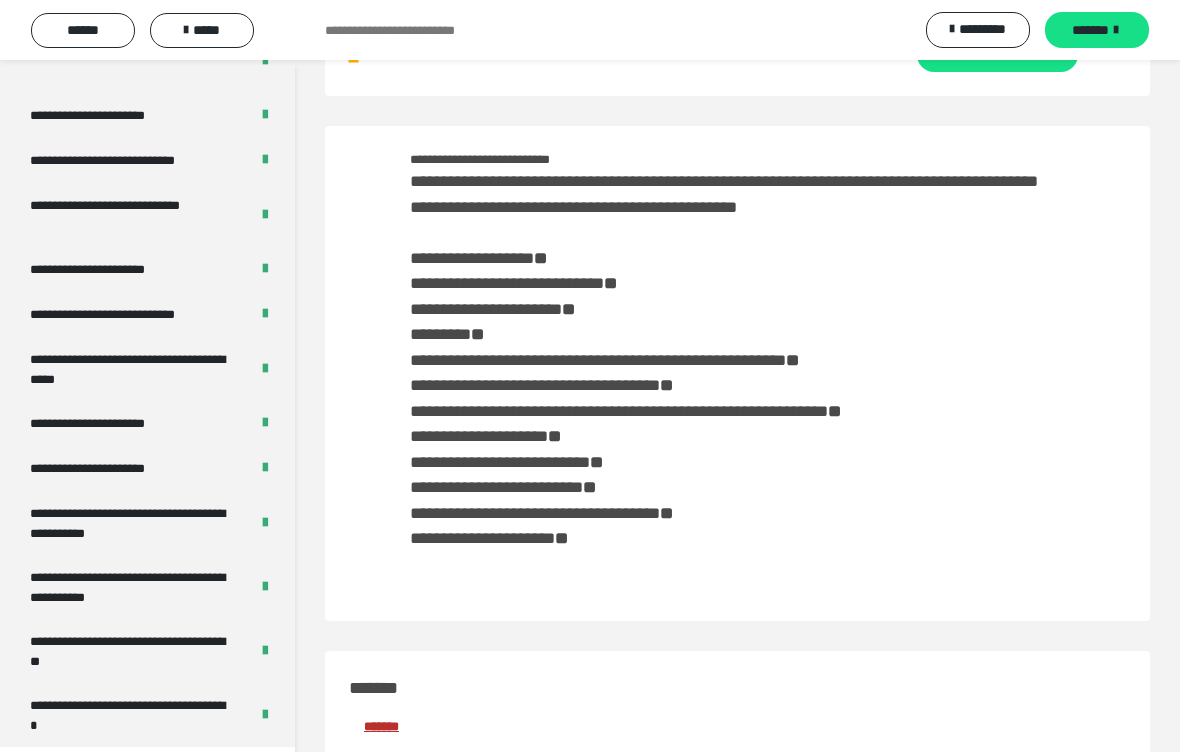 click on "**********" at bounding box center [131, 715] 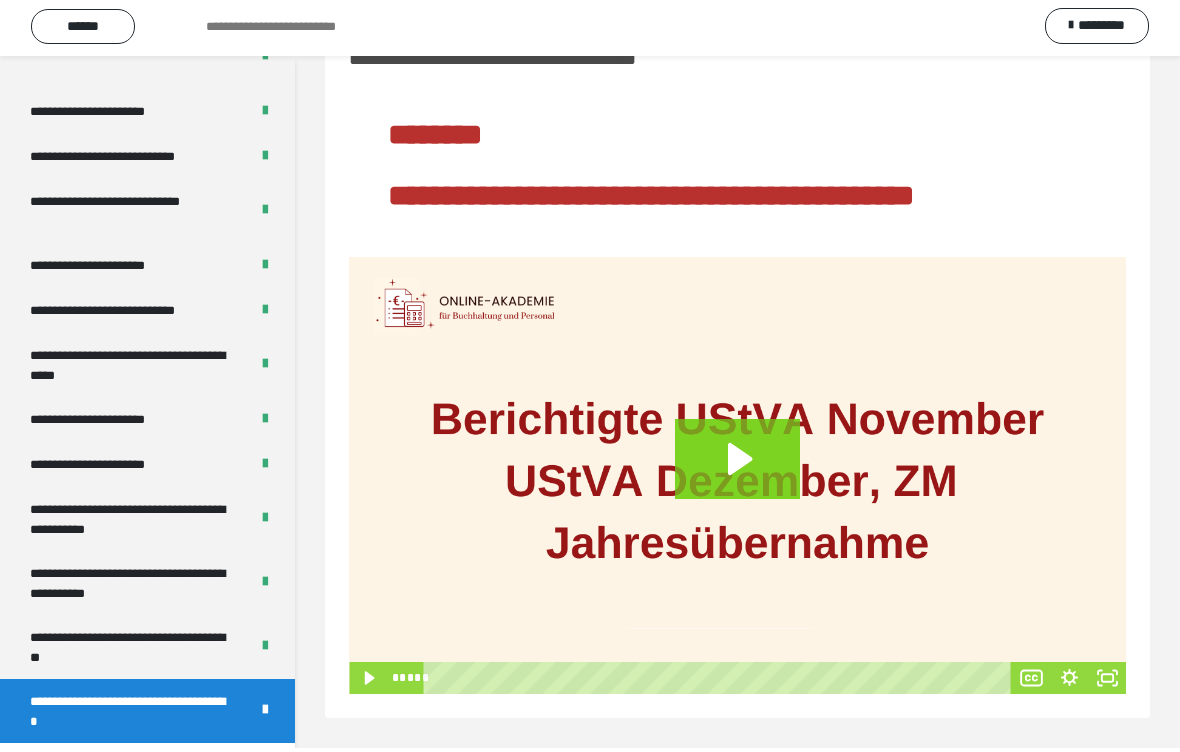 scroll, scrollTop: 85, scrollLeft: 0, axis: vertical 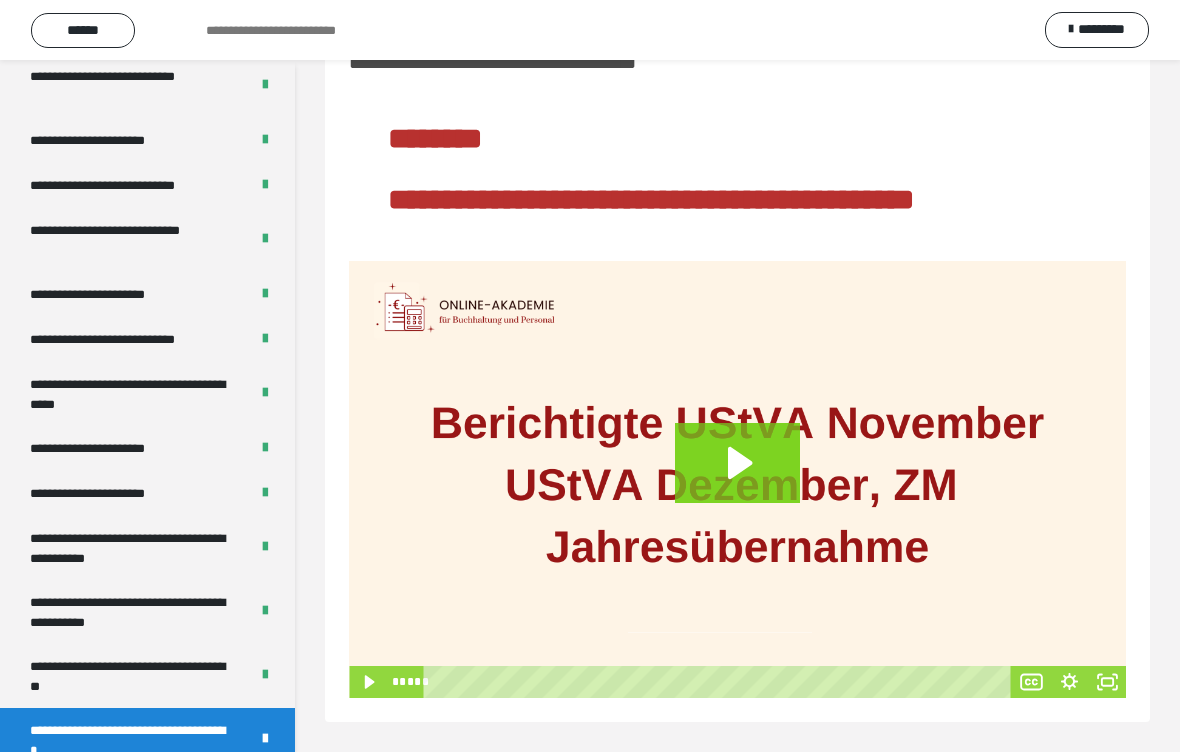 click 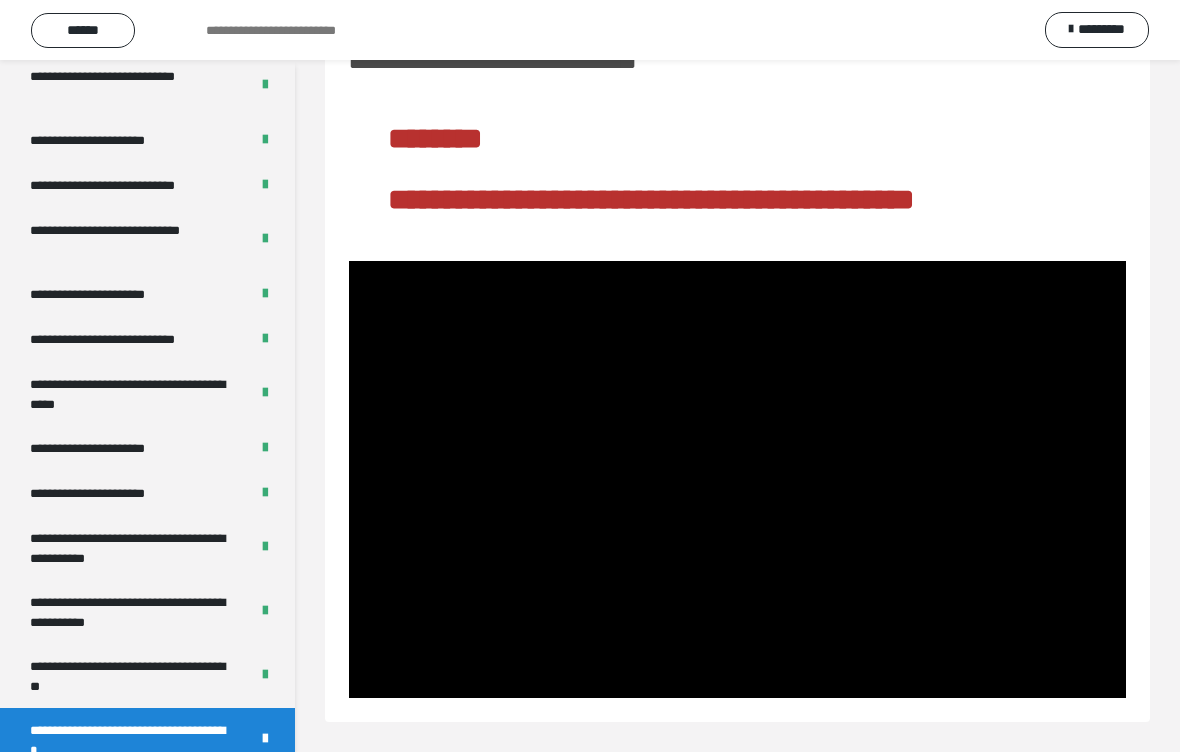 click at bounding box center (737, 479) 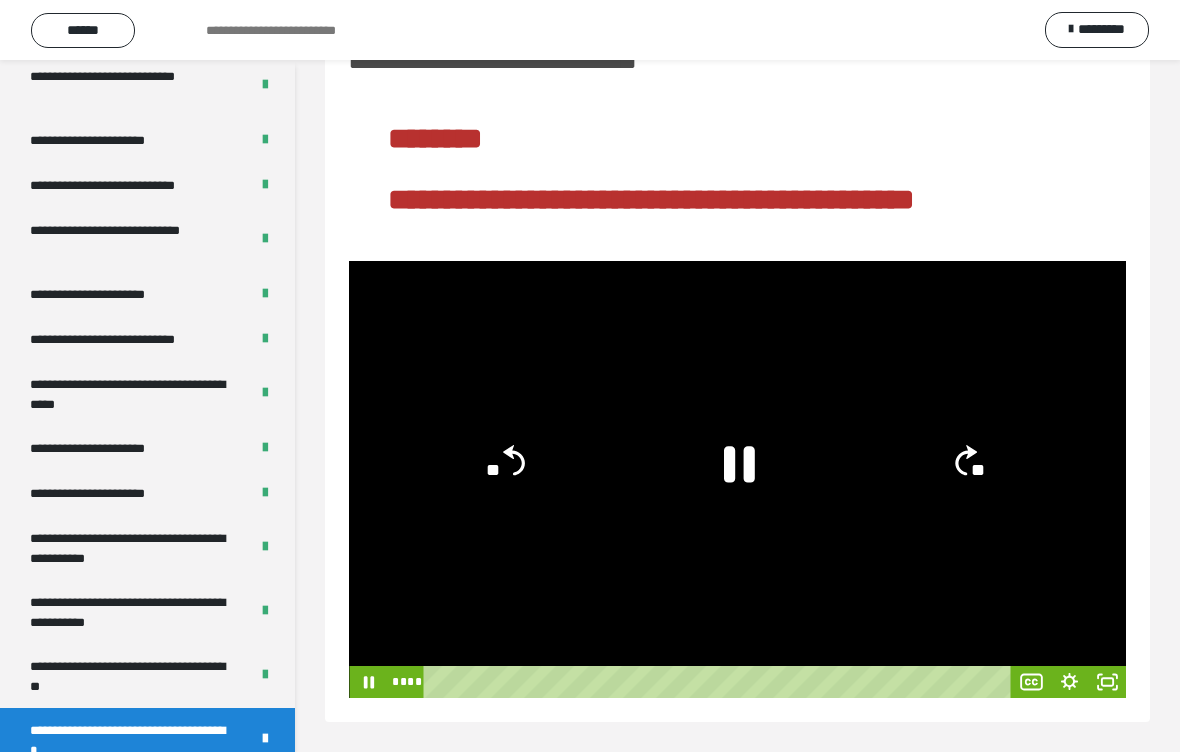 click 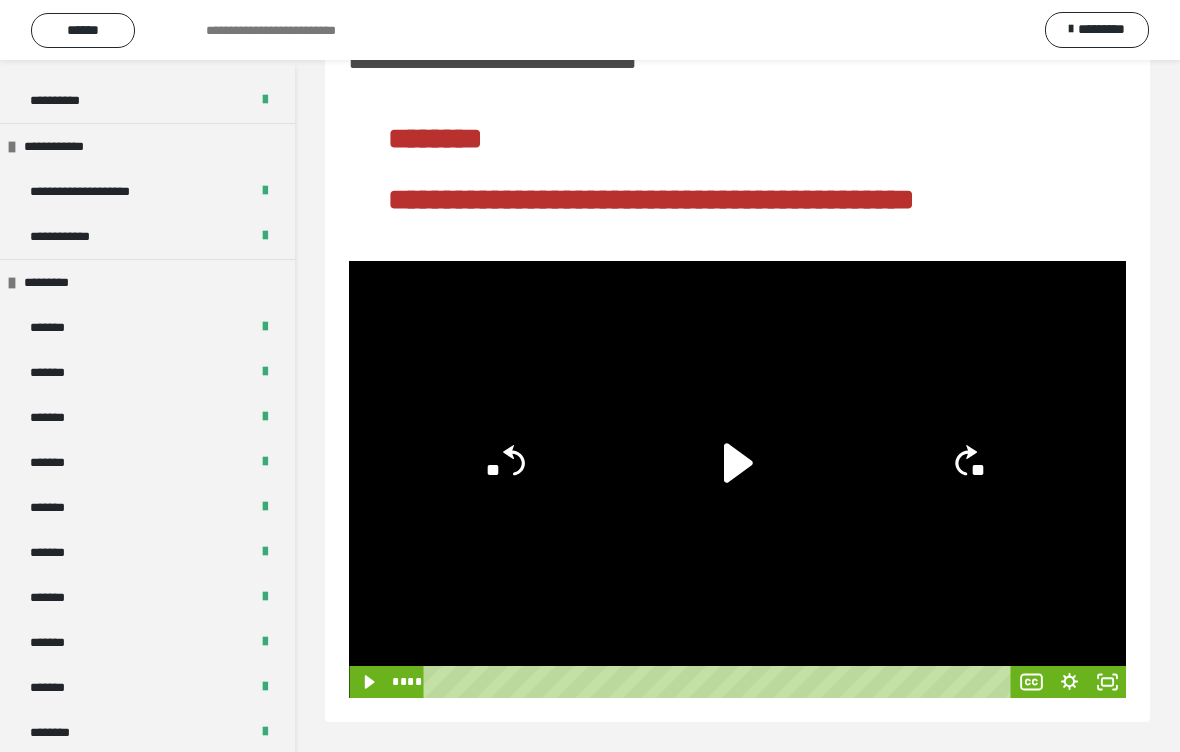 scroll, scrollTop: 506, scrollLeft: 0, axis: vertical 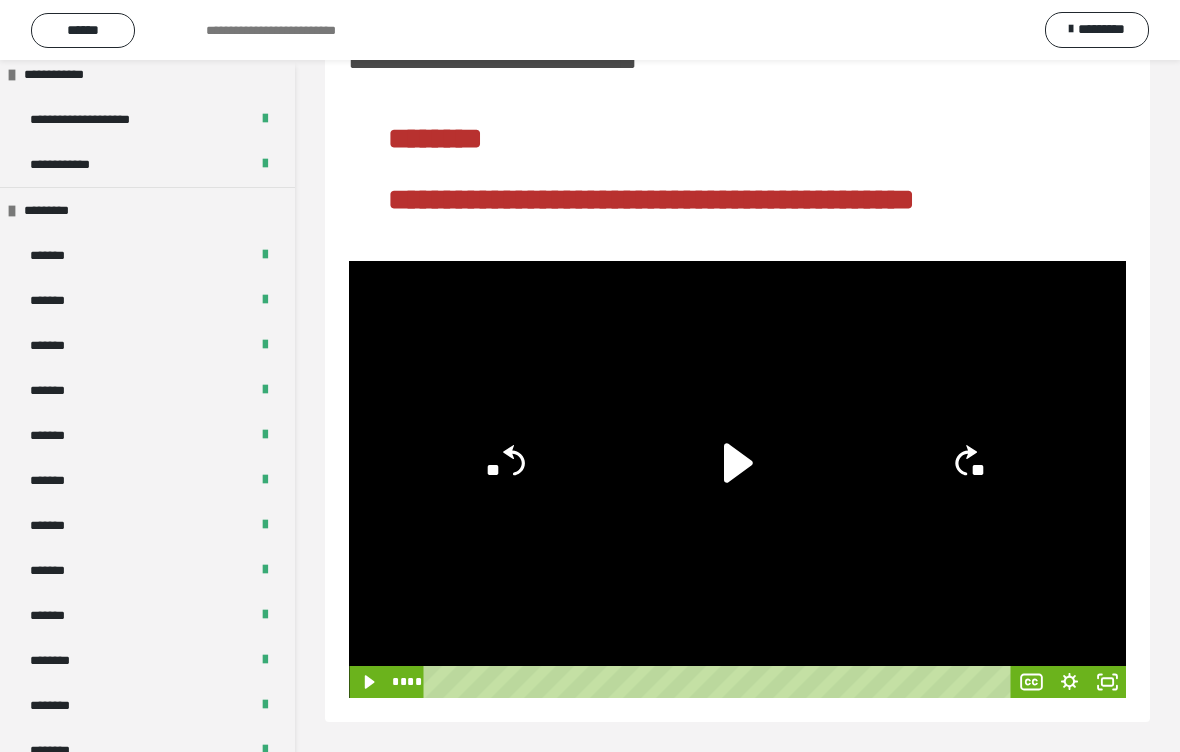 click on "*******" at bounding box center [58, 345] 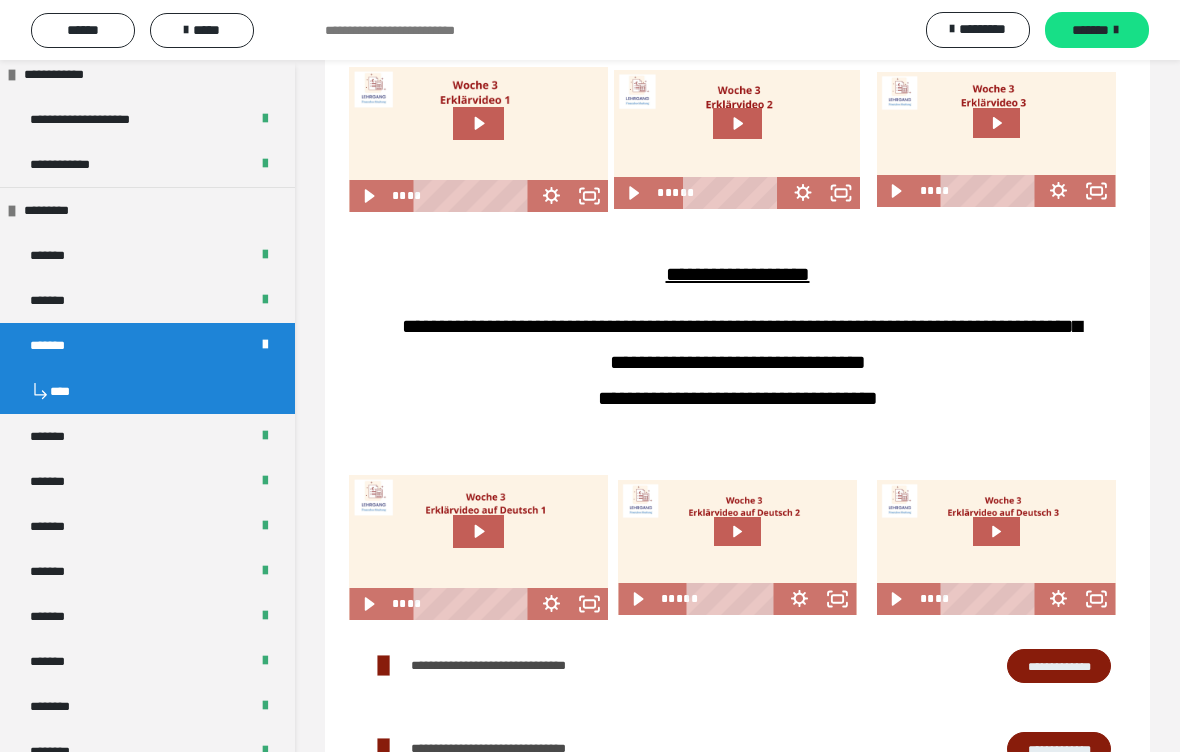 scroll, scrollTop: 2120, scrollLeft: 0, axis: vertical 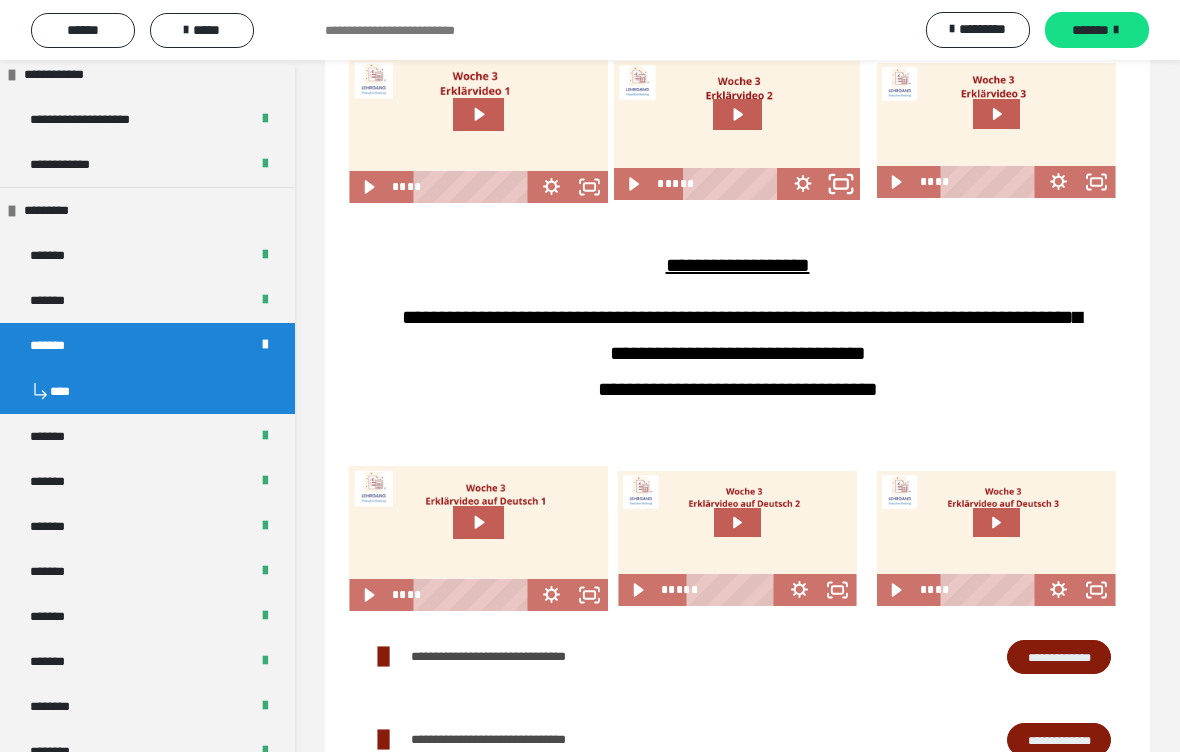 click 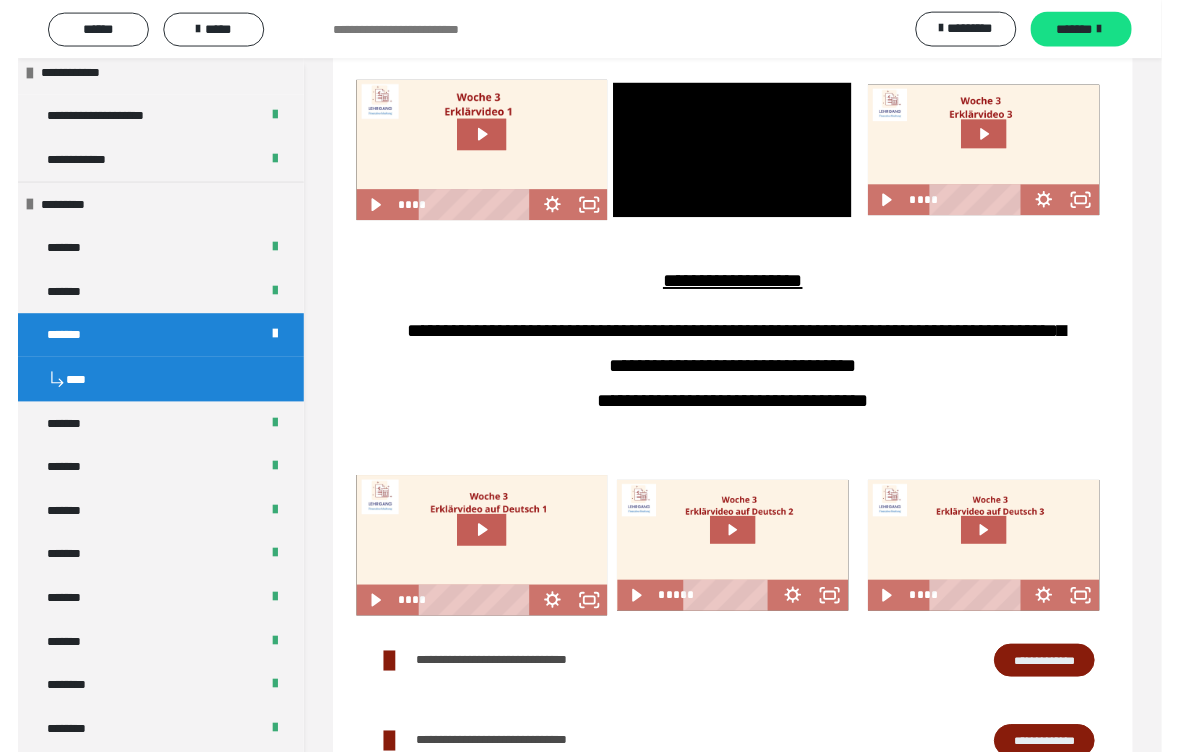scroll, scrollTop: 2120, scrollLeft: 0, axis: vertical 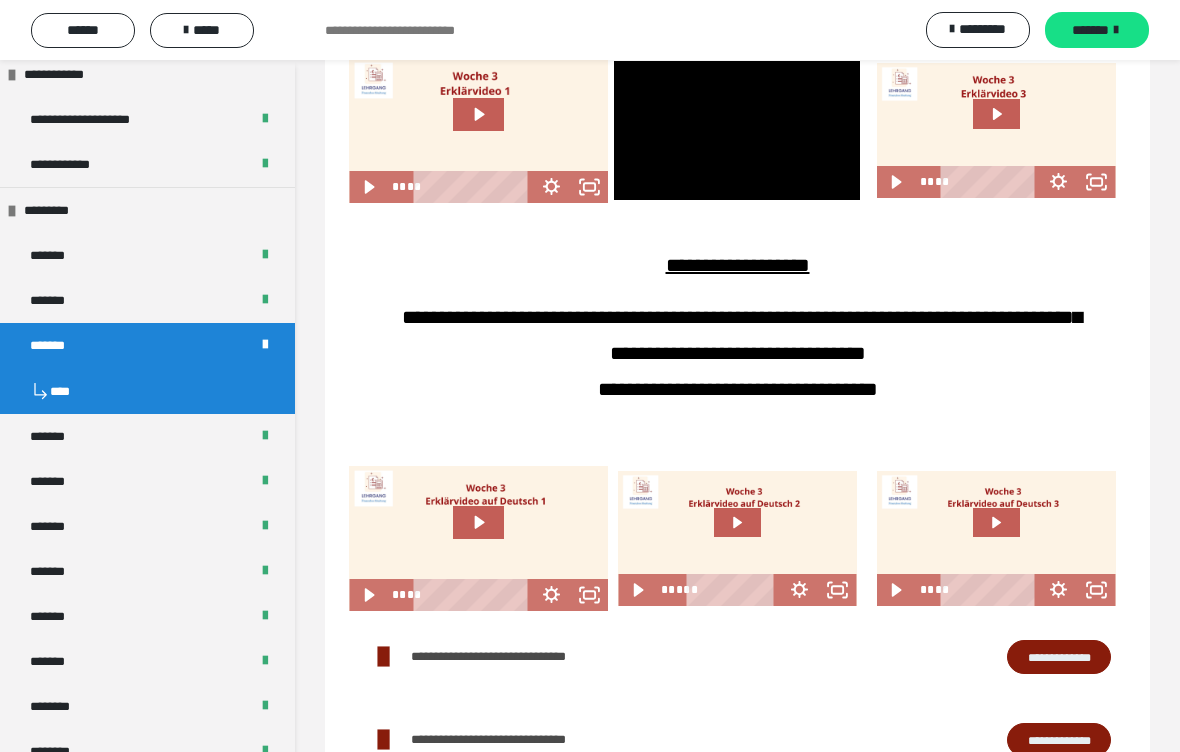 click at bounding box center (737, 130) 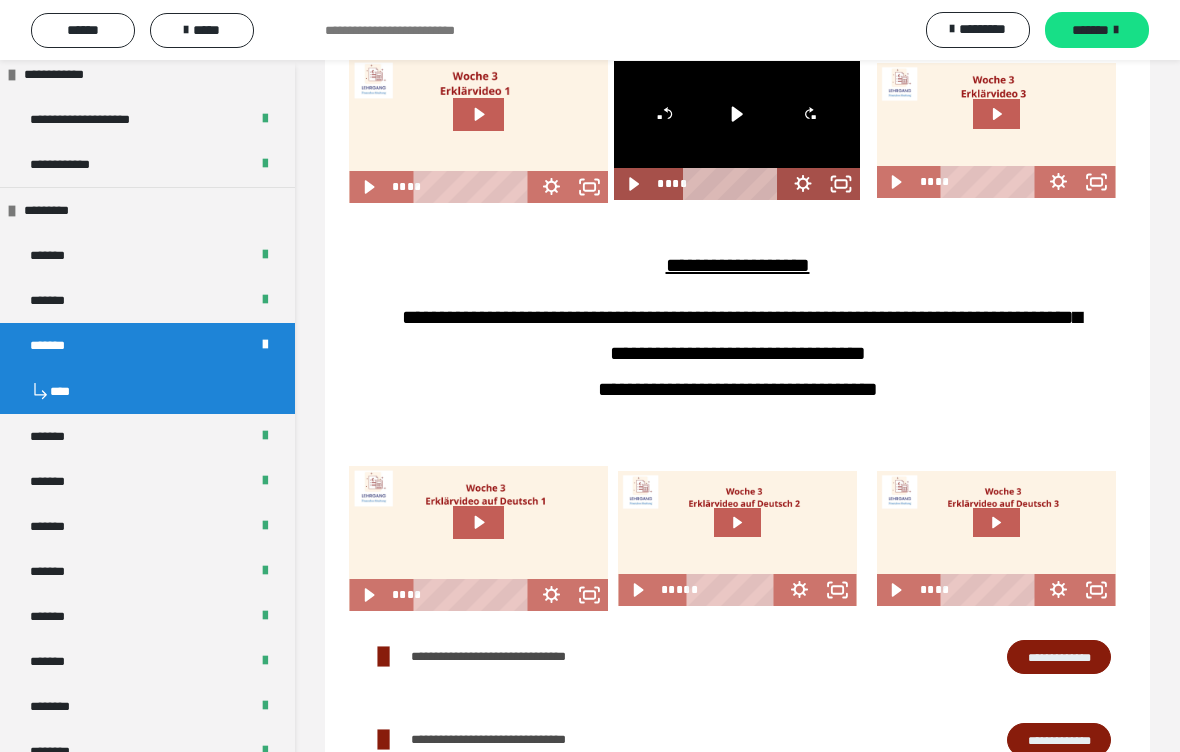 click 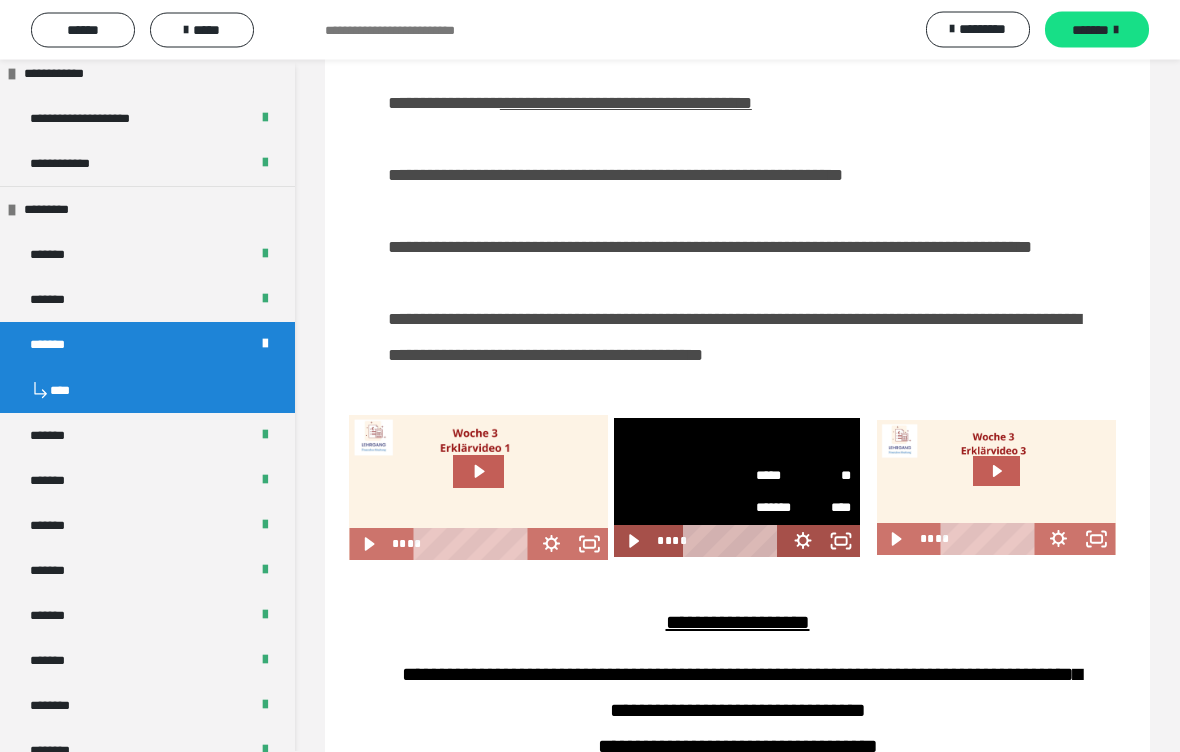 scroll, scrollTop: 1842, scrollLeft: 0, axis: vertical 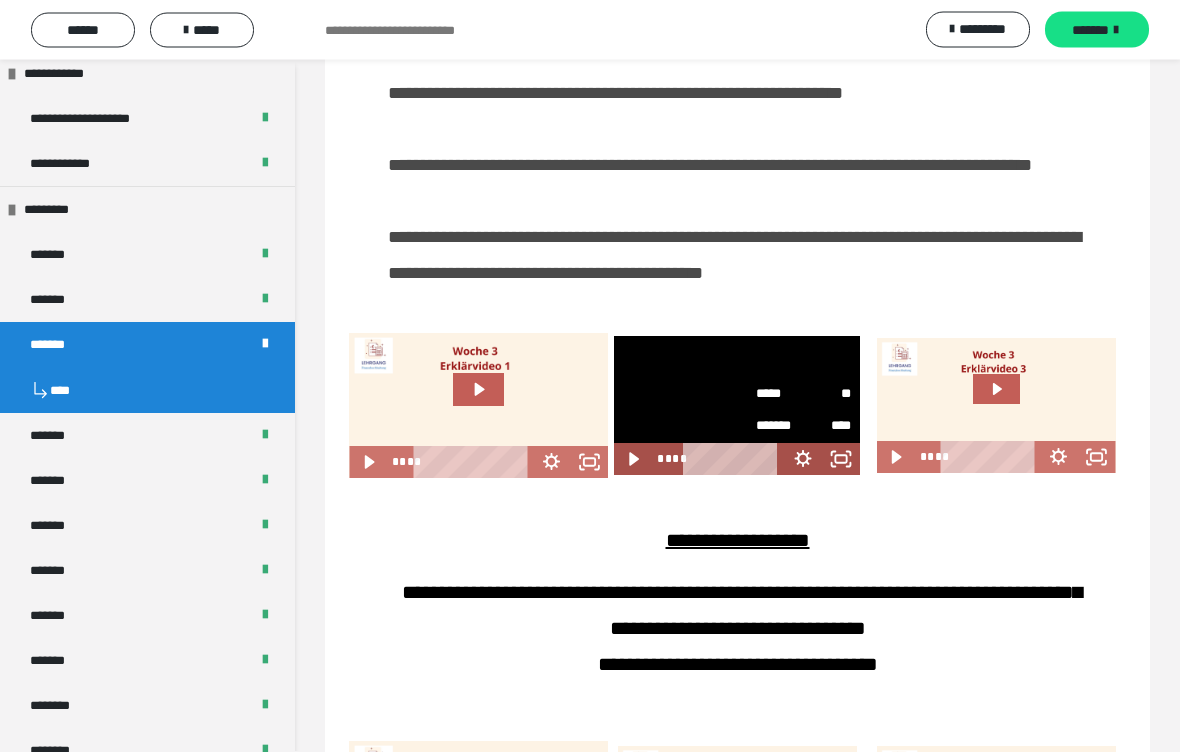 click on "****" at bounding box center (827, 427) 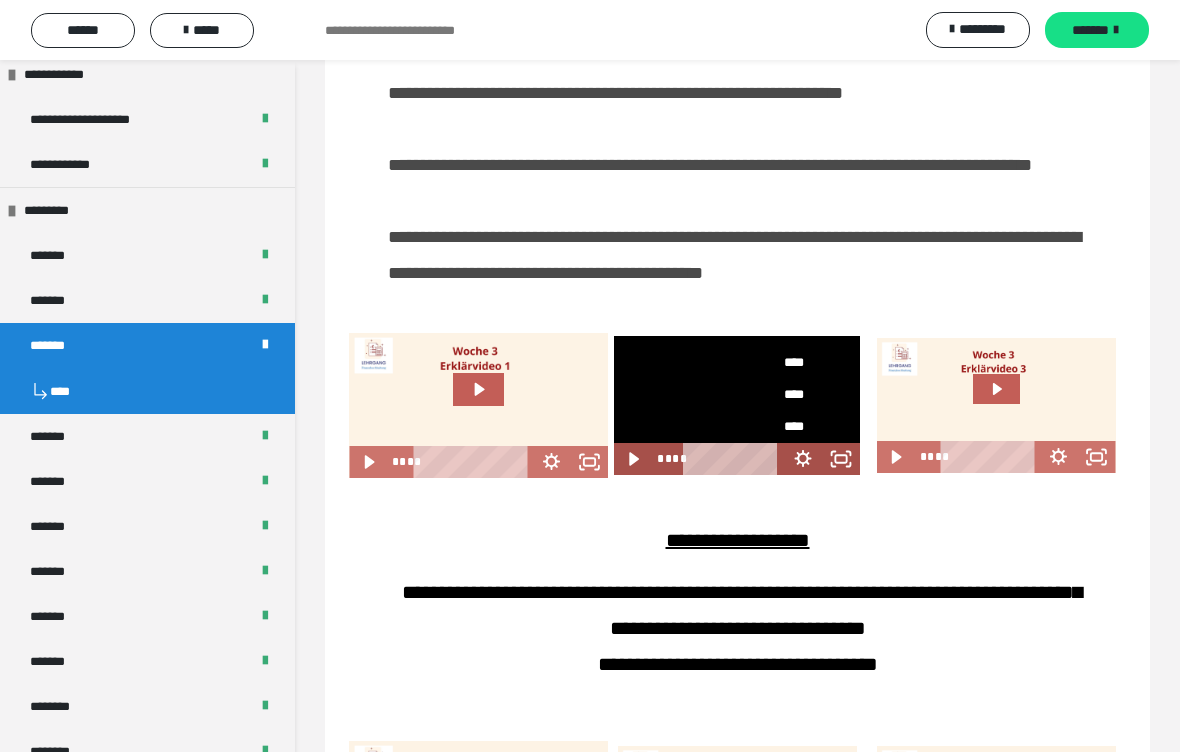click on "****" at bounding box center [803, 426] 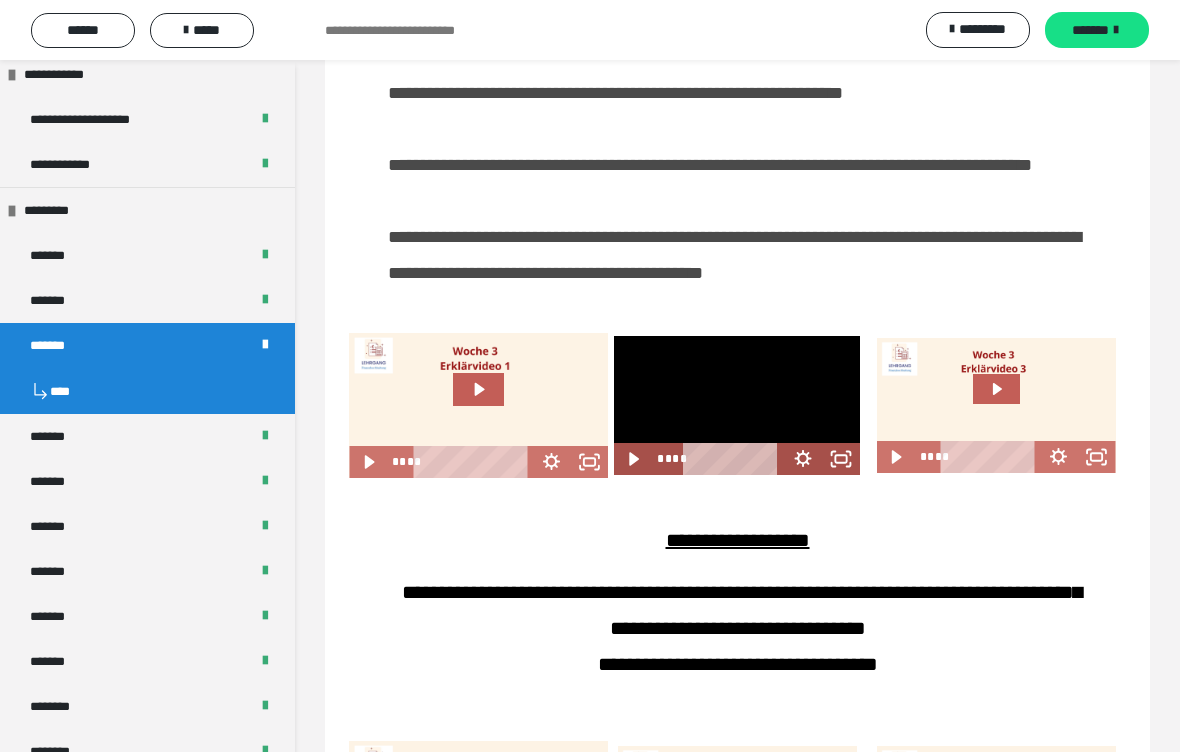 scroll, scrollTop: 0, scrollLeft: 0, axis: both 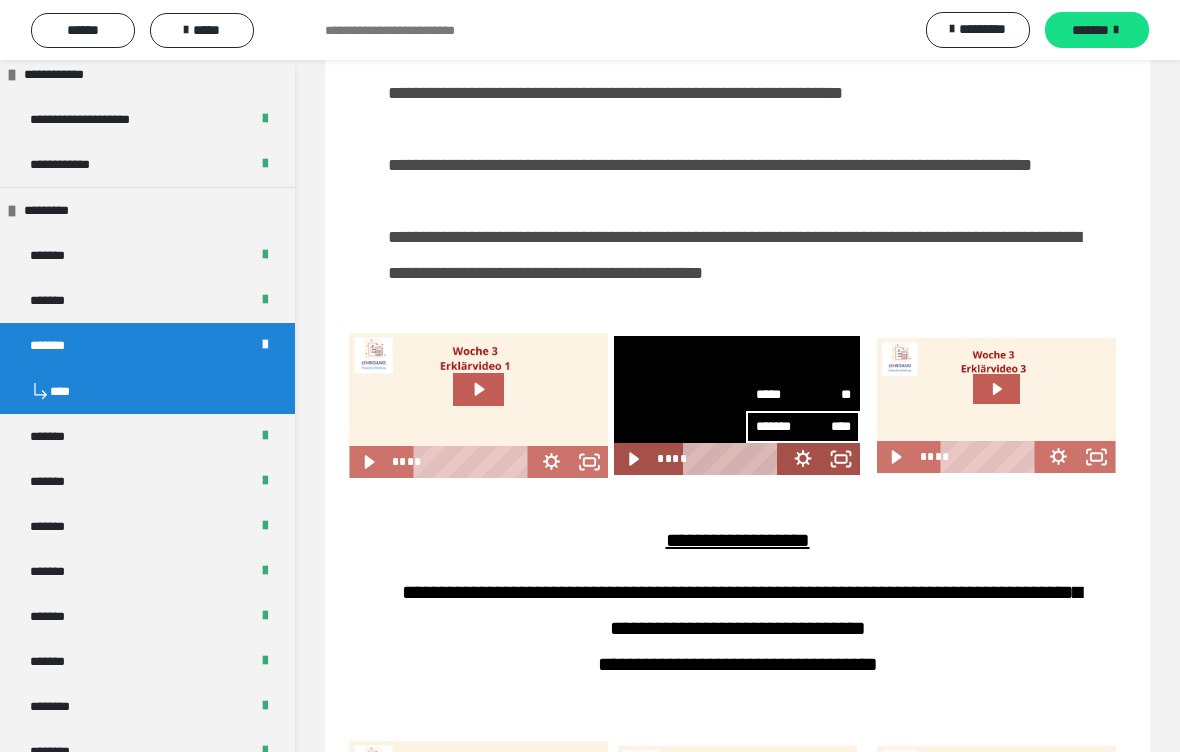 click 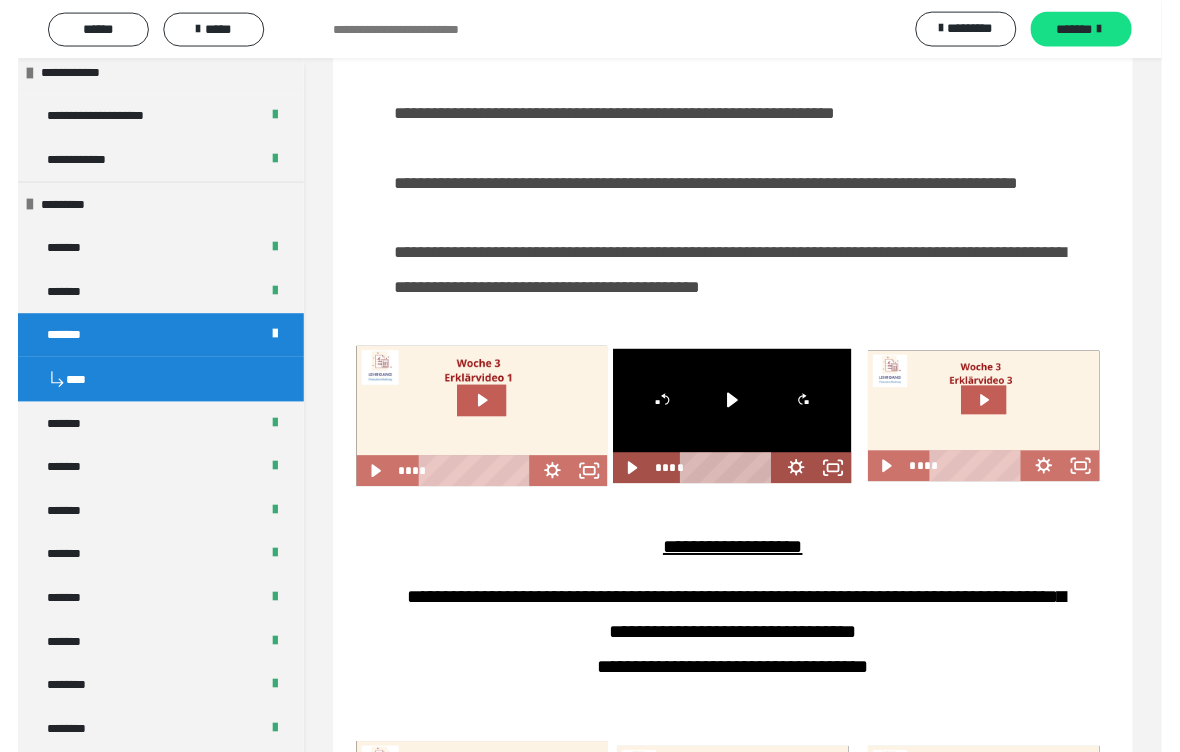scroll, scrollTop: 1845, scrollLeft: 0, axis: vertical 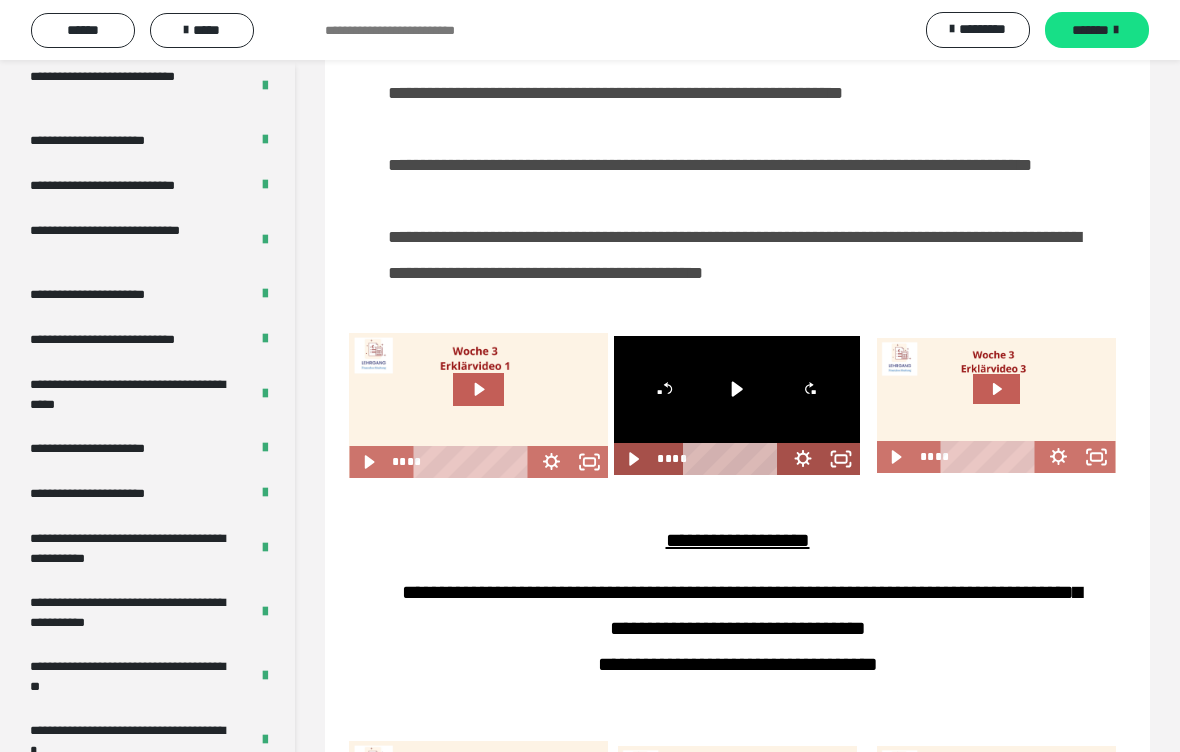 click on "**********" at bounding box center [131, 740] 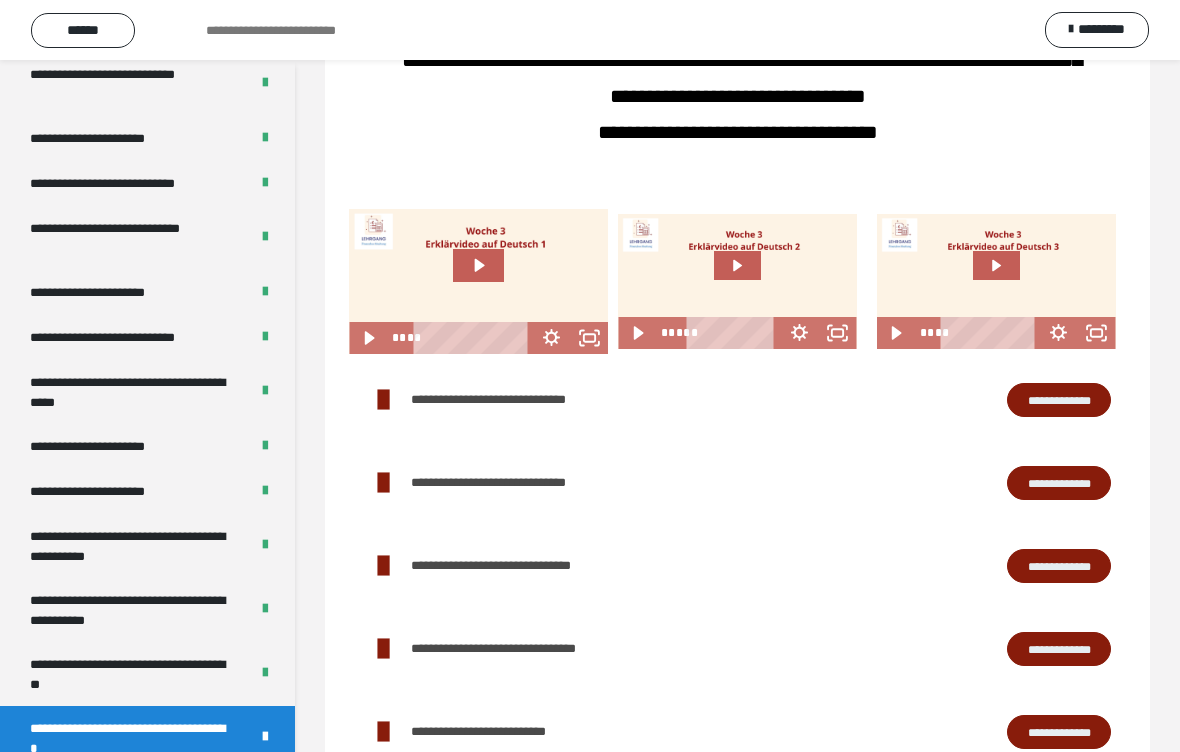 scroll, scrollTop: 3666, scrollLeft: 0, axis: vertical 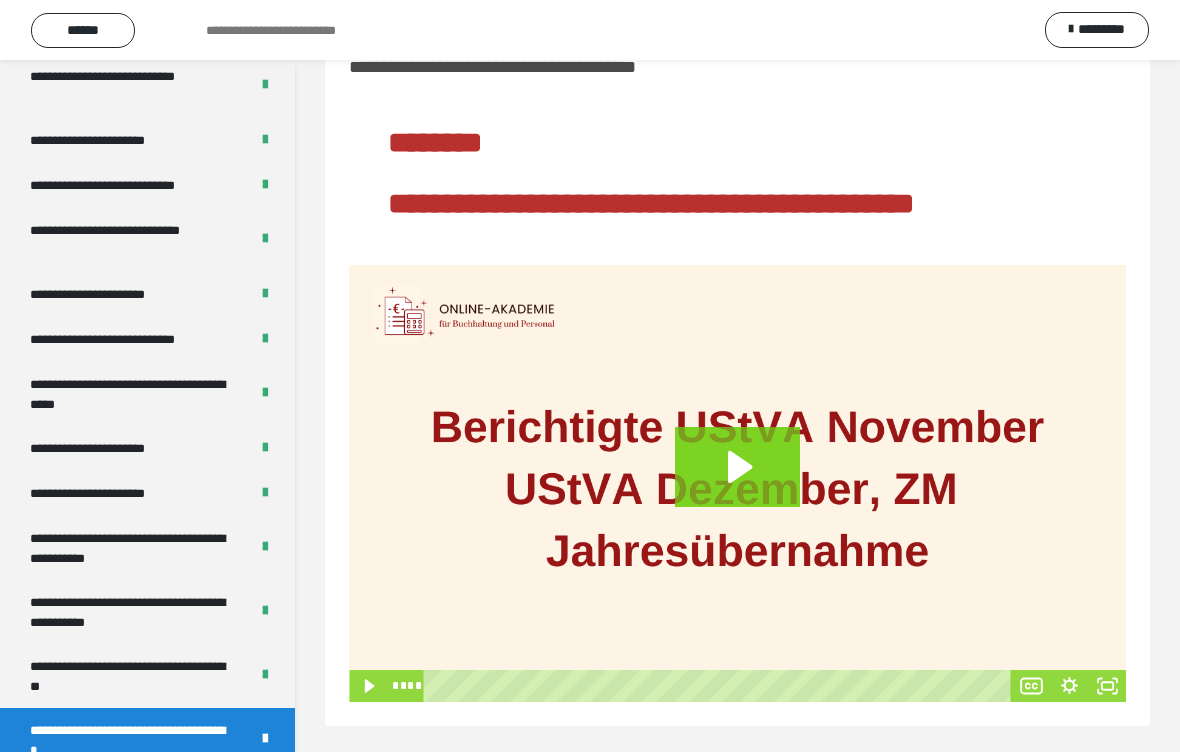 click 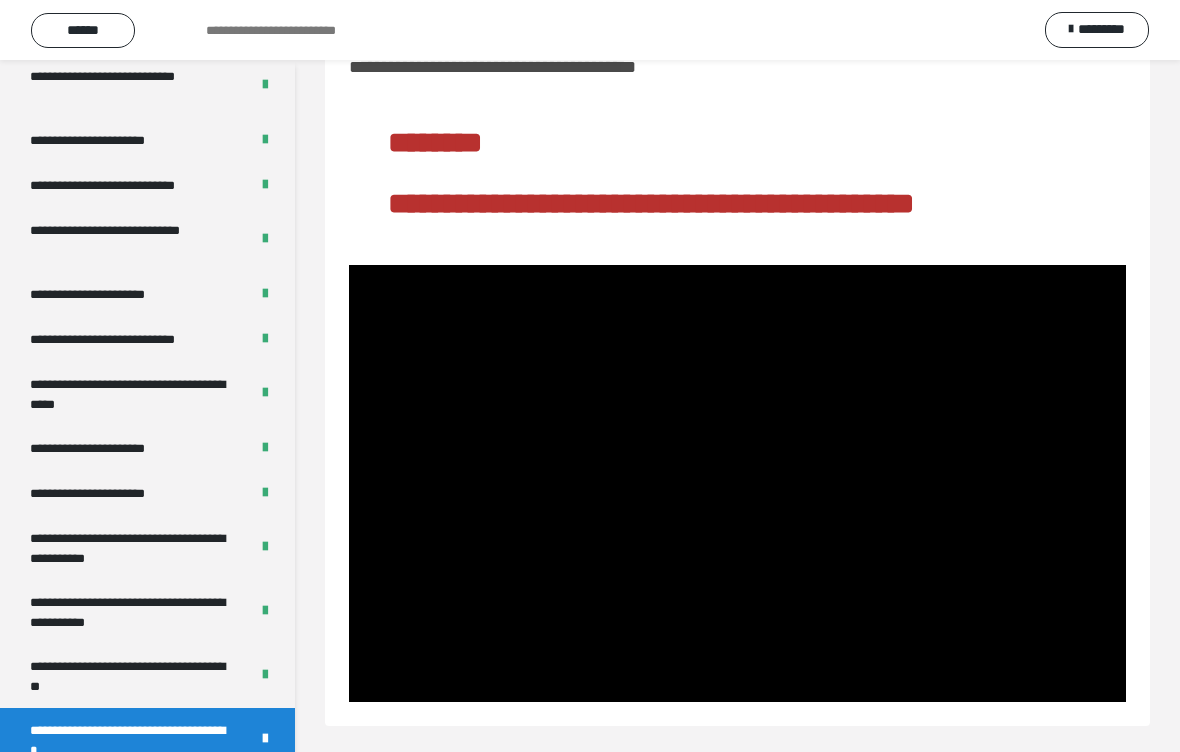 click at bounding box center (737, 483) 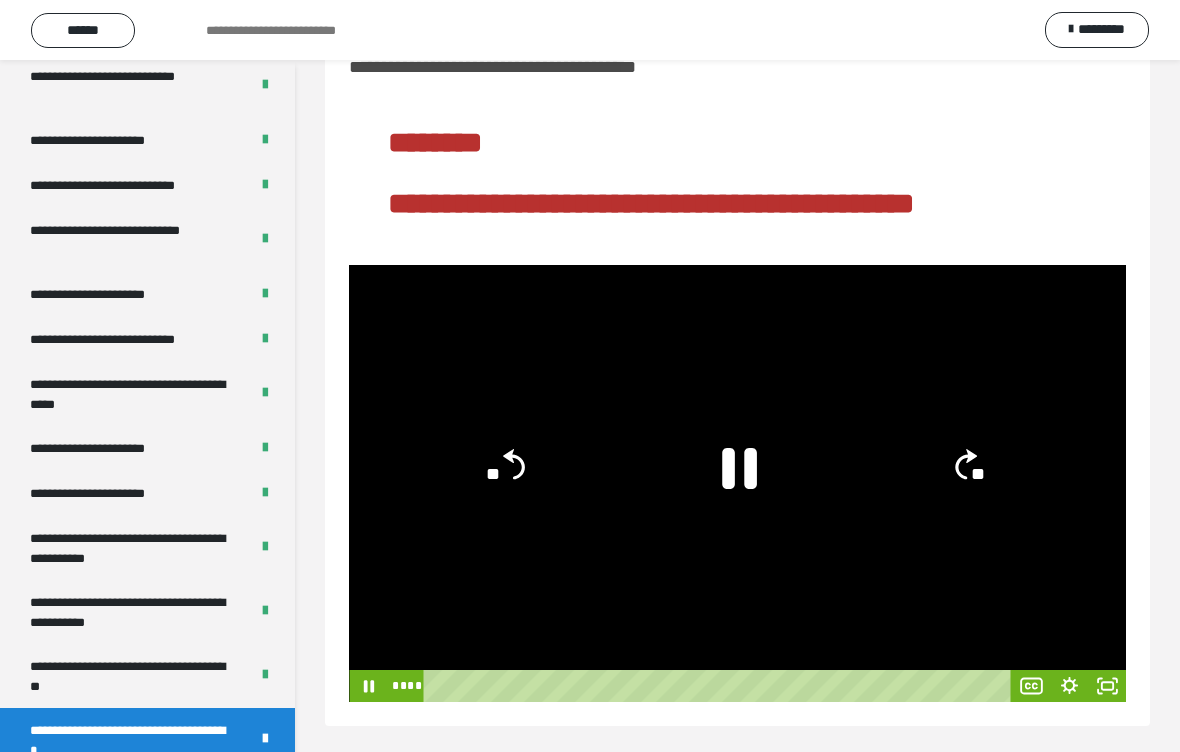 click 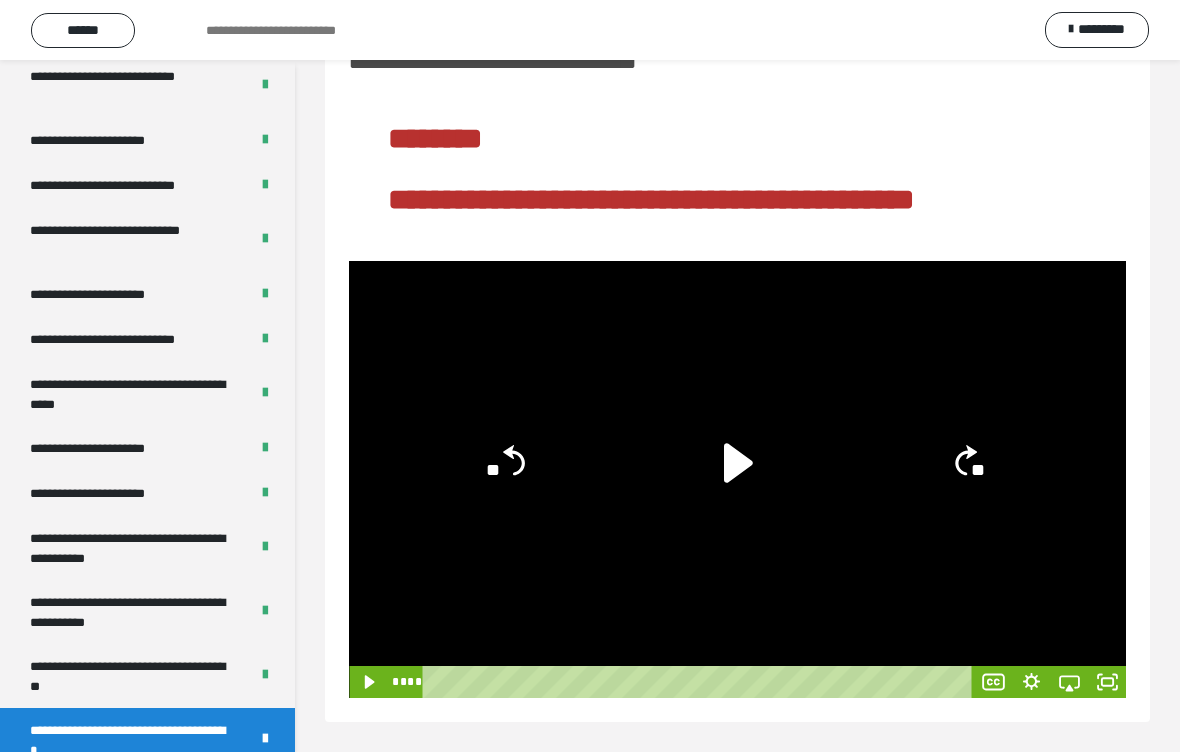 scroll, scrollTop: 85, scrollLeft: 0, axis: vertical 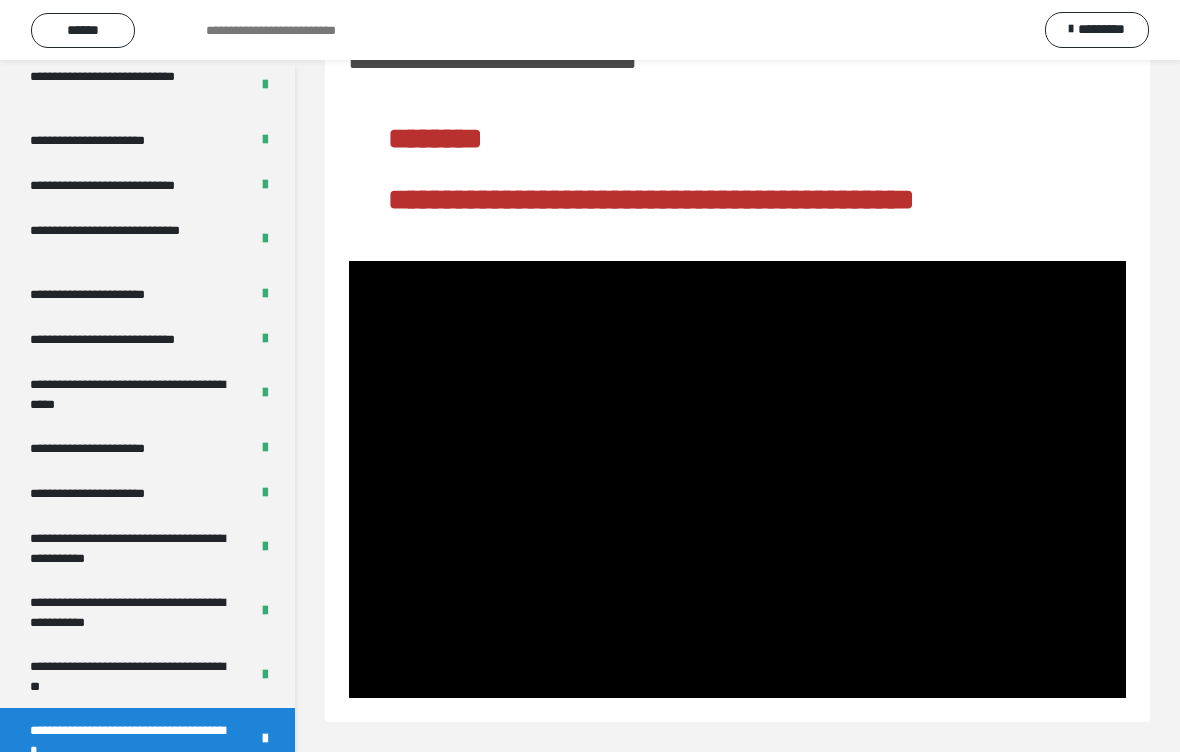 click at bounding box center (737, 479) 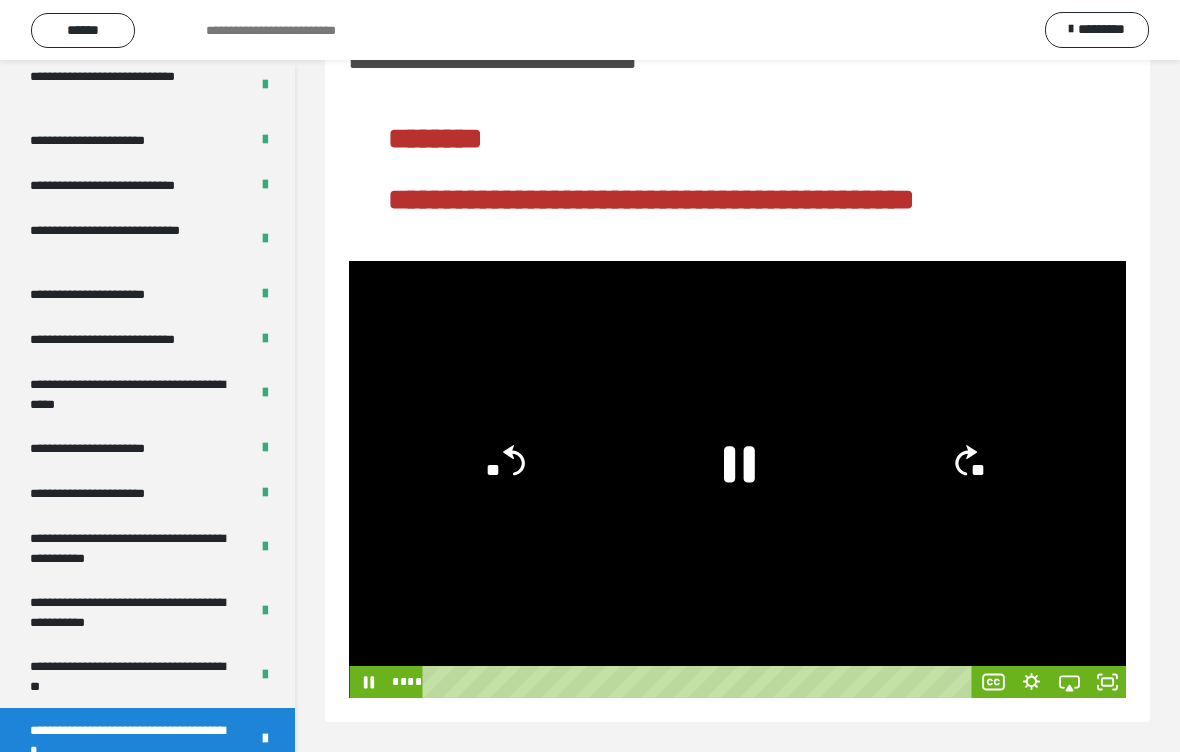 click 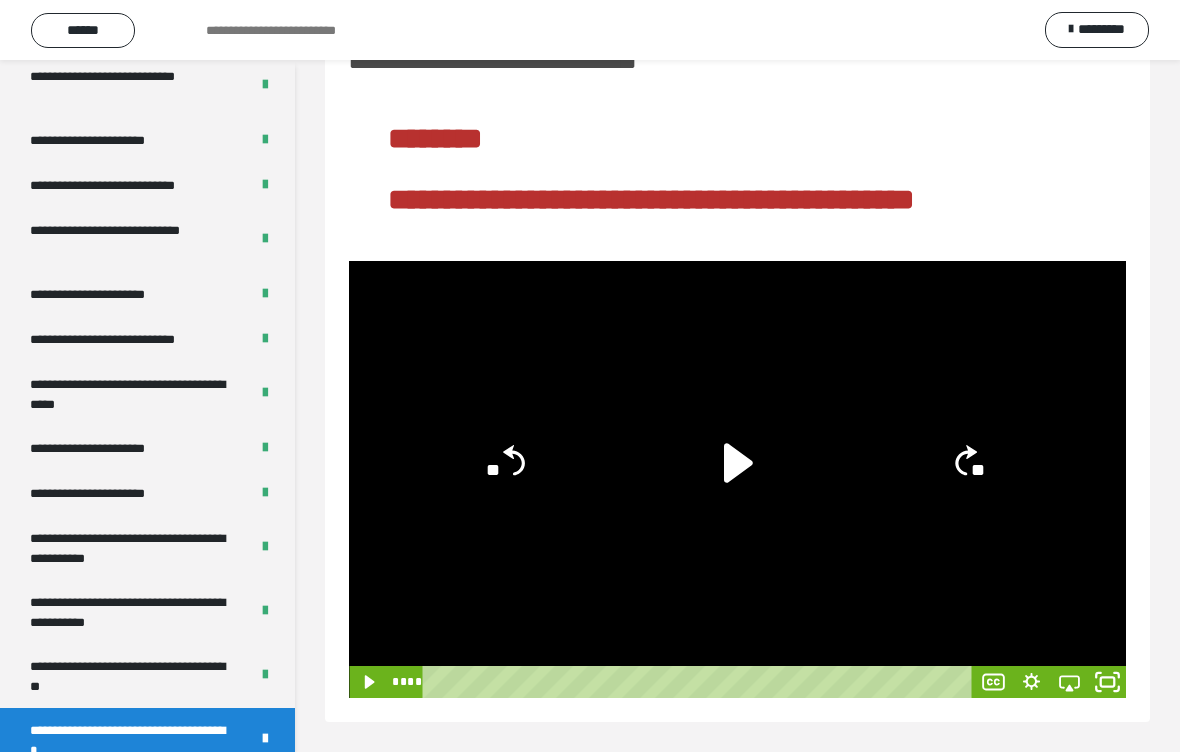 click 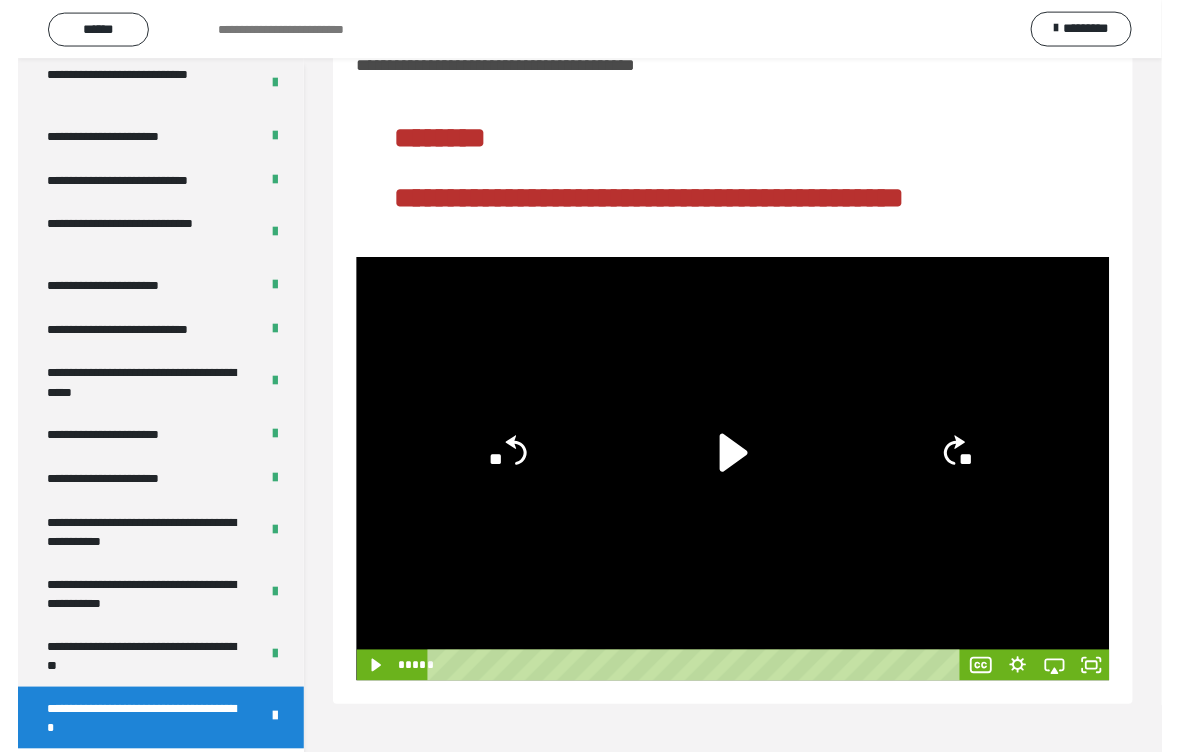 scroll, scrollTop: 85, scrollLeft: 0, axis: vertical 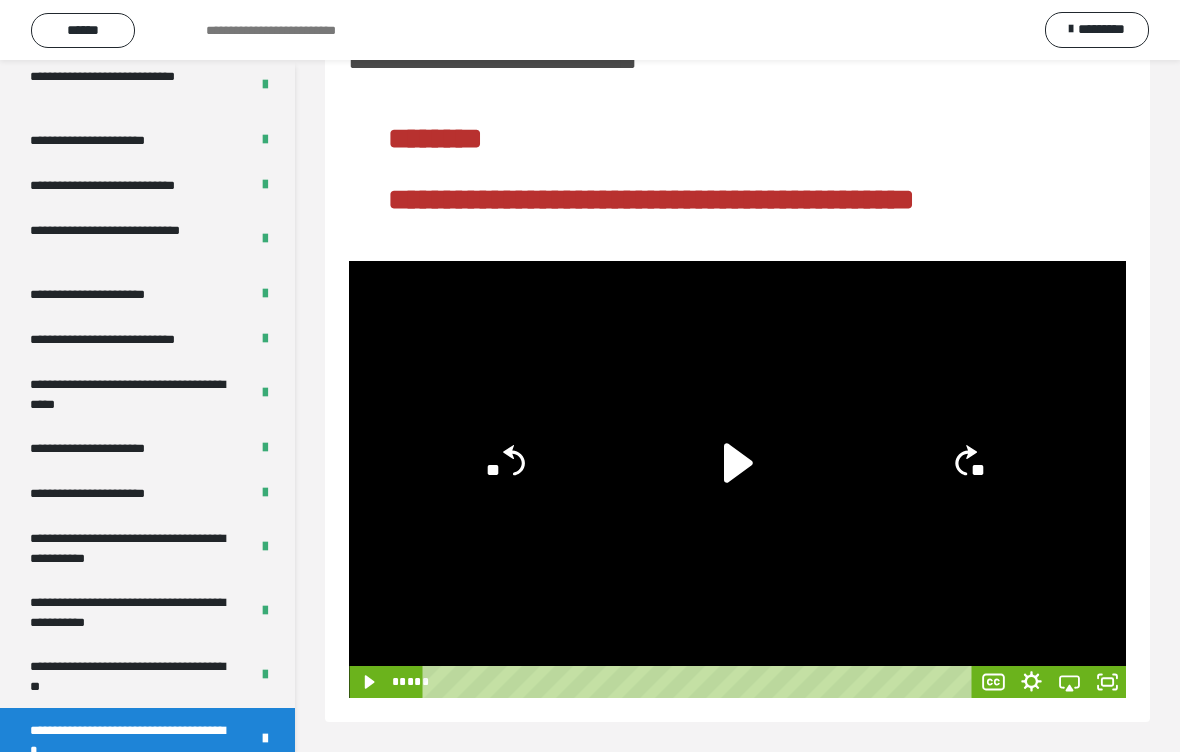 click 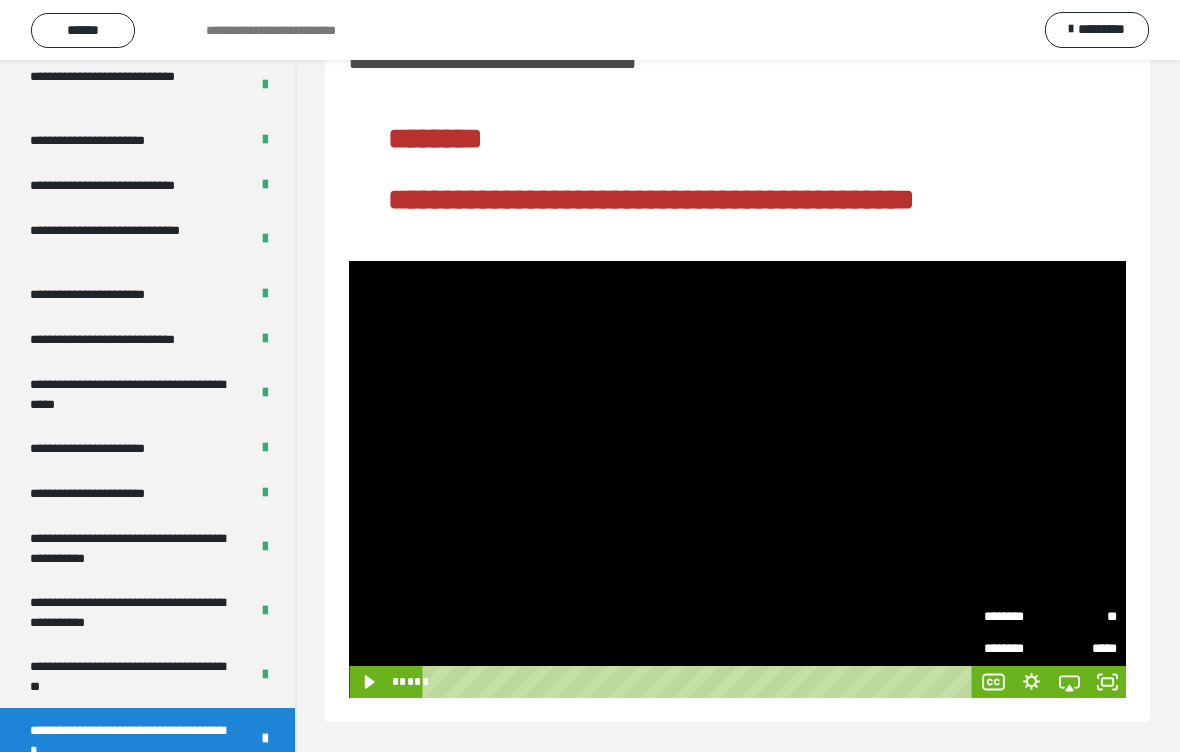 click at bounding box center (737, 479) 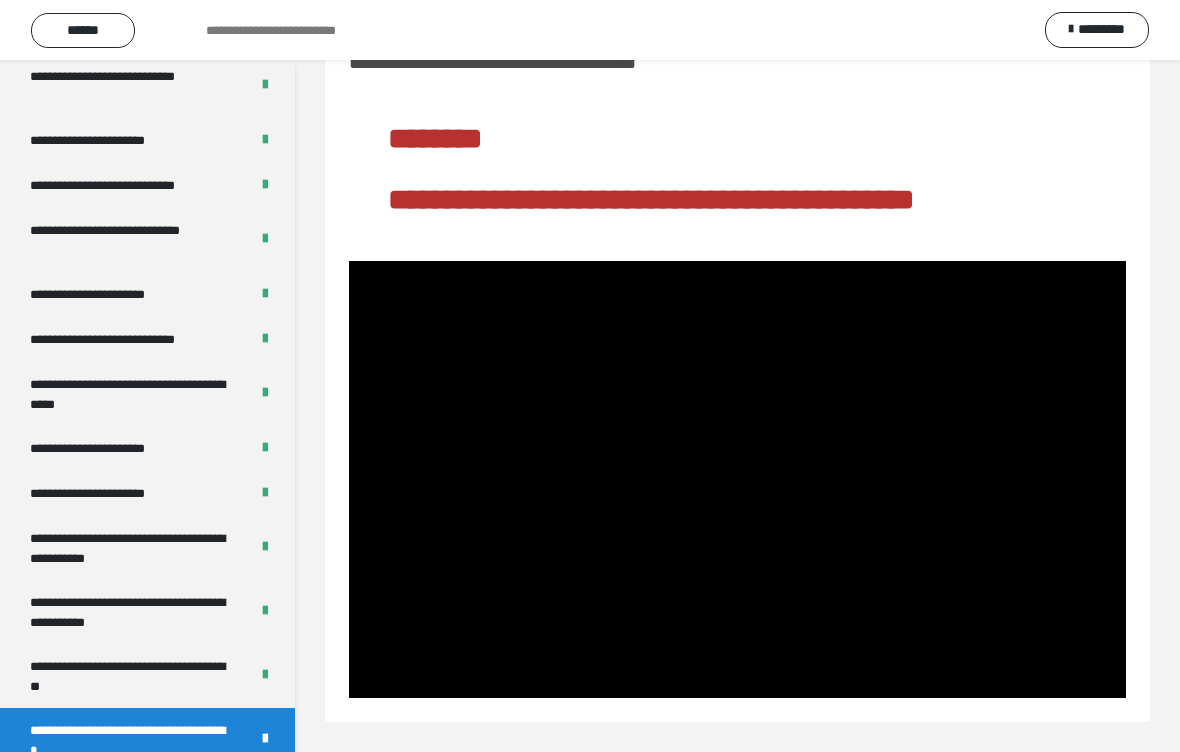 click at bounding box center [737, 479] 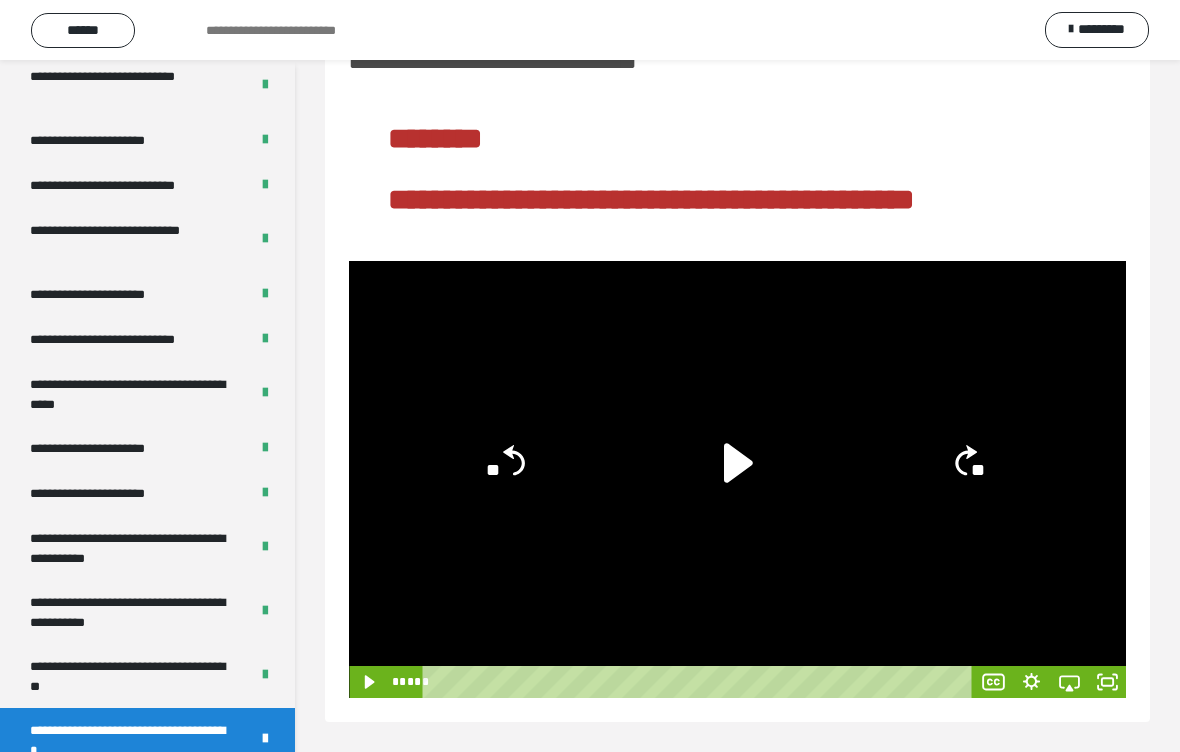 click 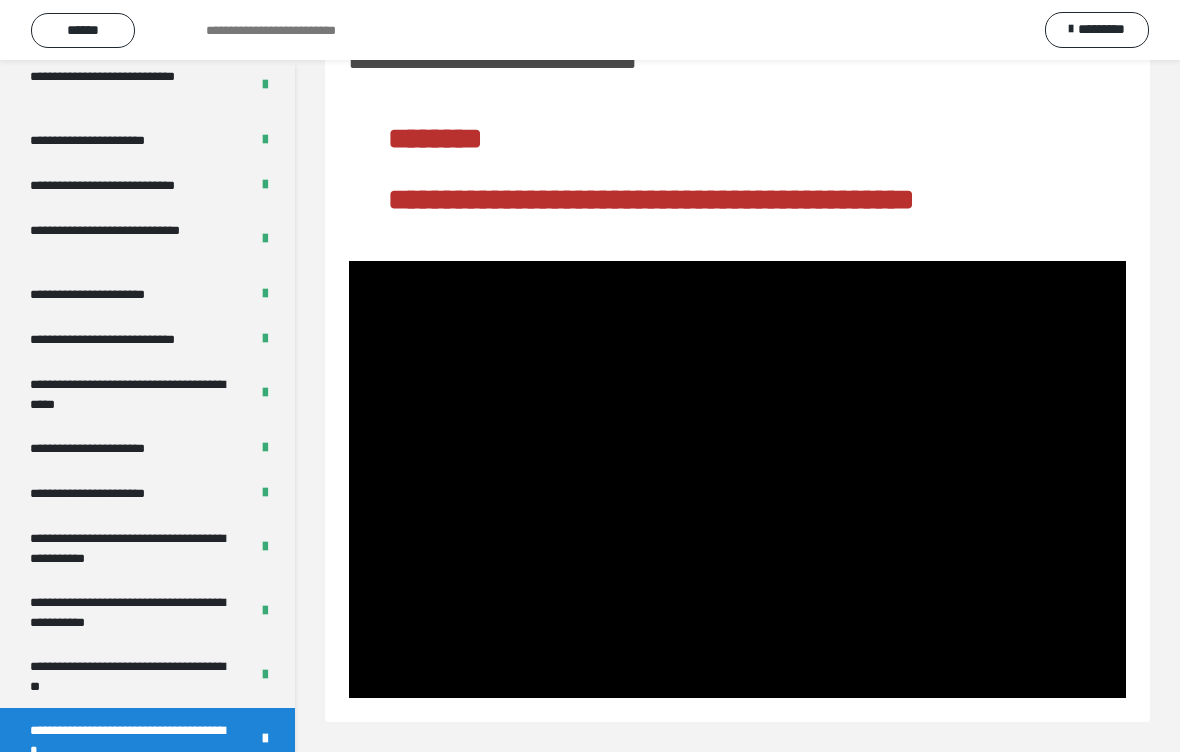 click at bounding box center (737, 479) 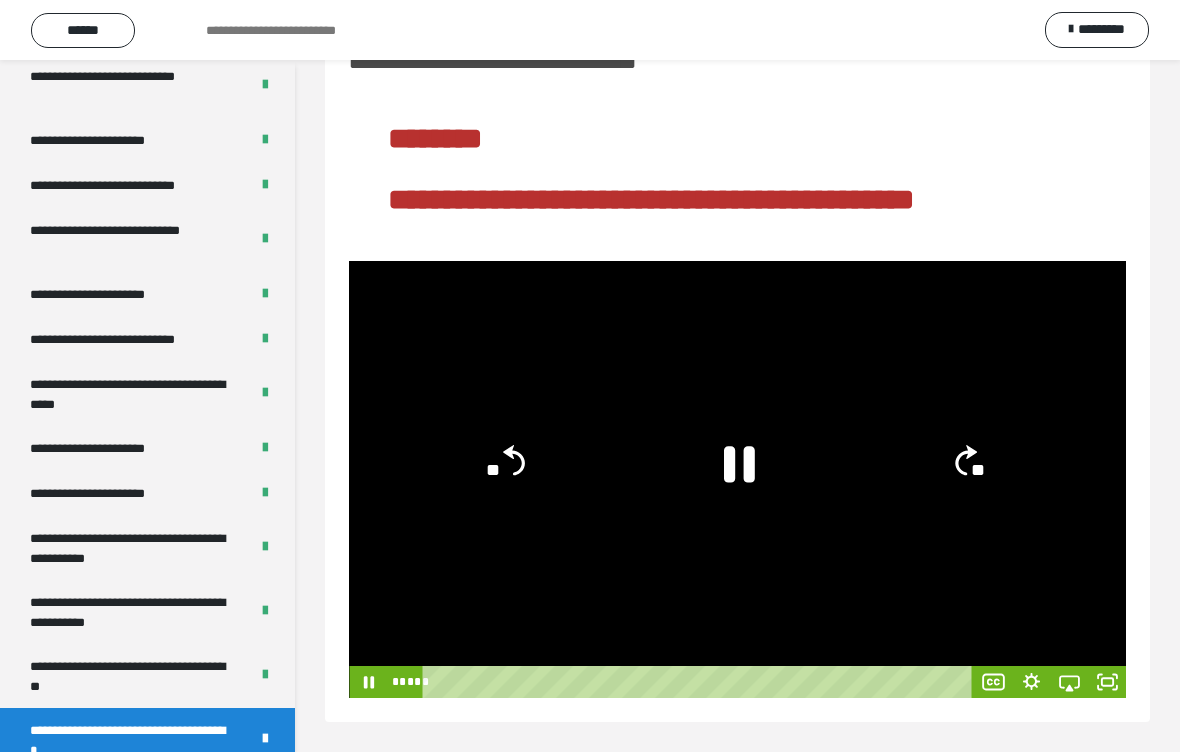 click 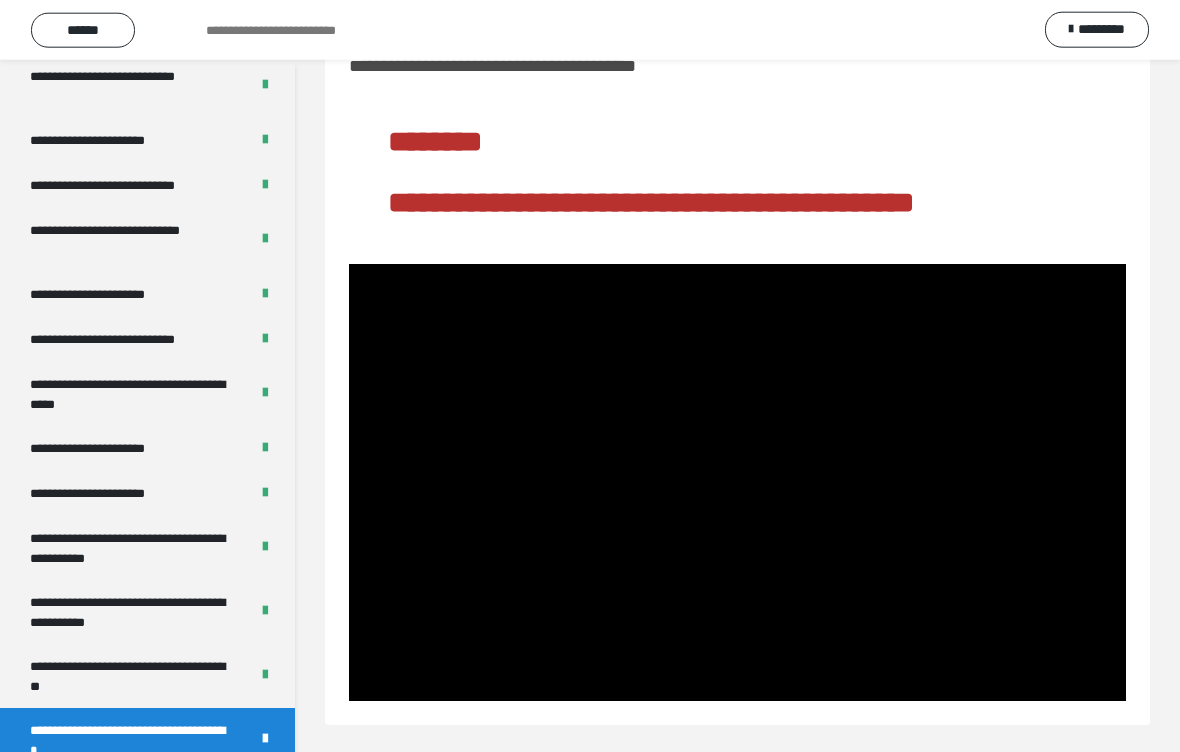 scroll, scrollTop: 85, scrollLeft: 0, axis: vertical 